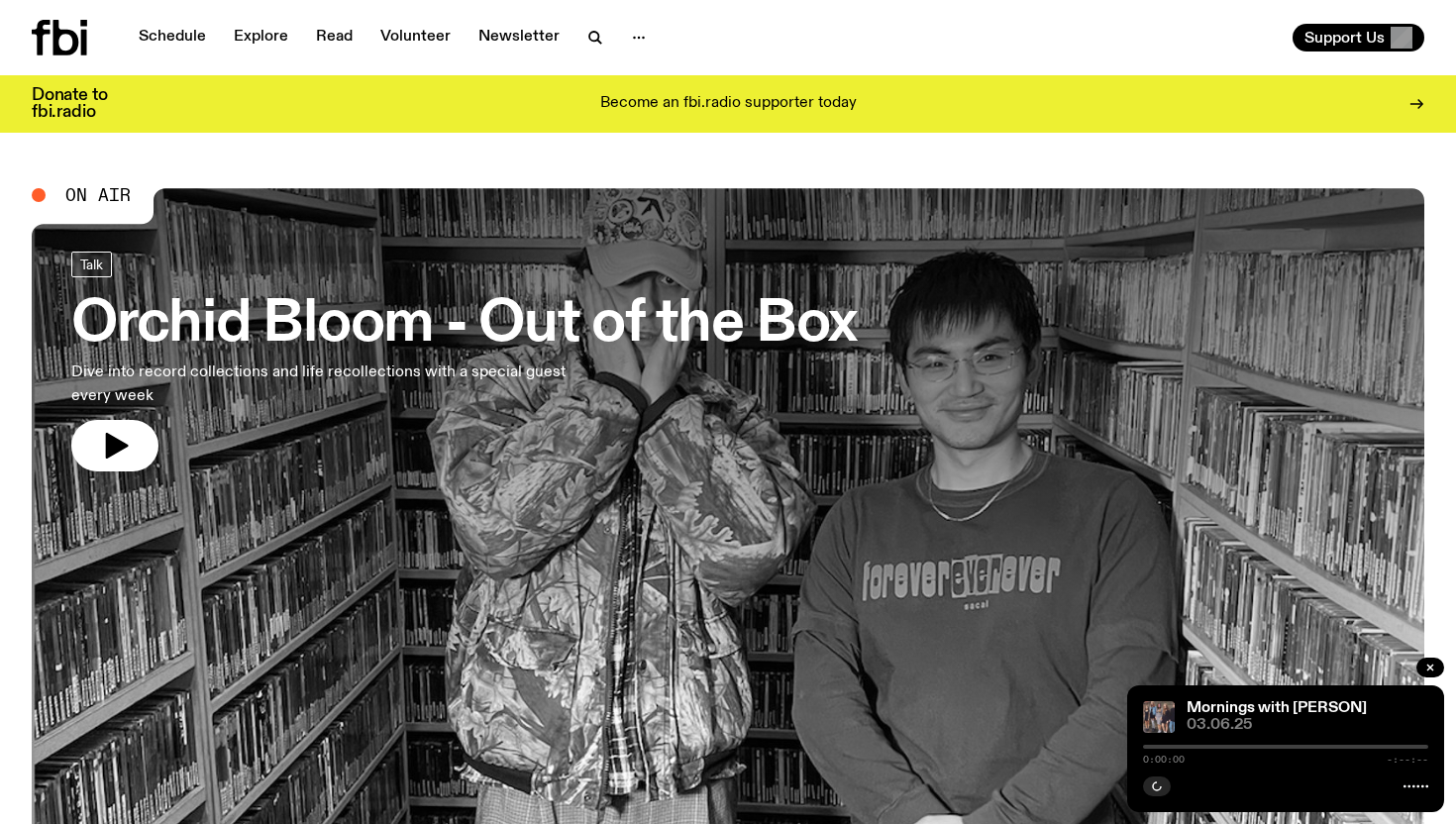 scroll, scrollTop: 0, scrollLeft: 0, axis: both 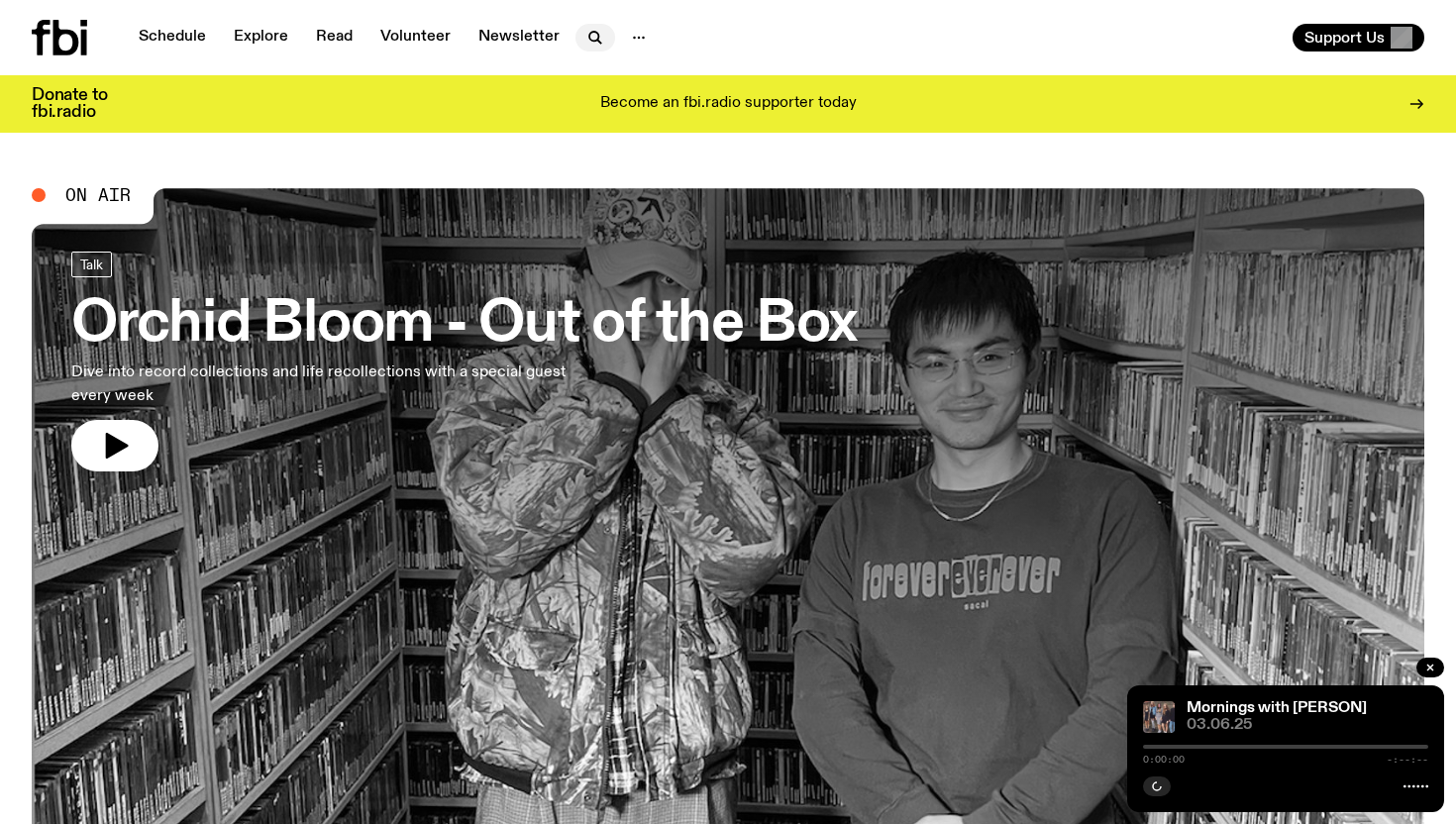 click 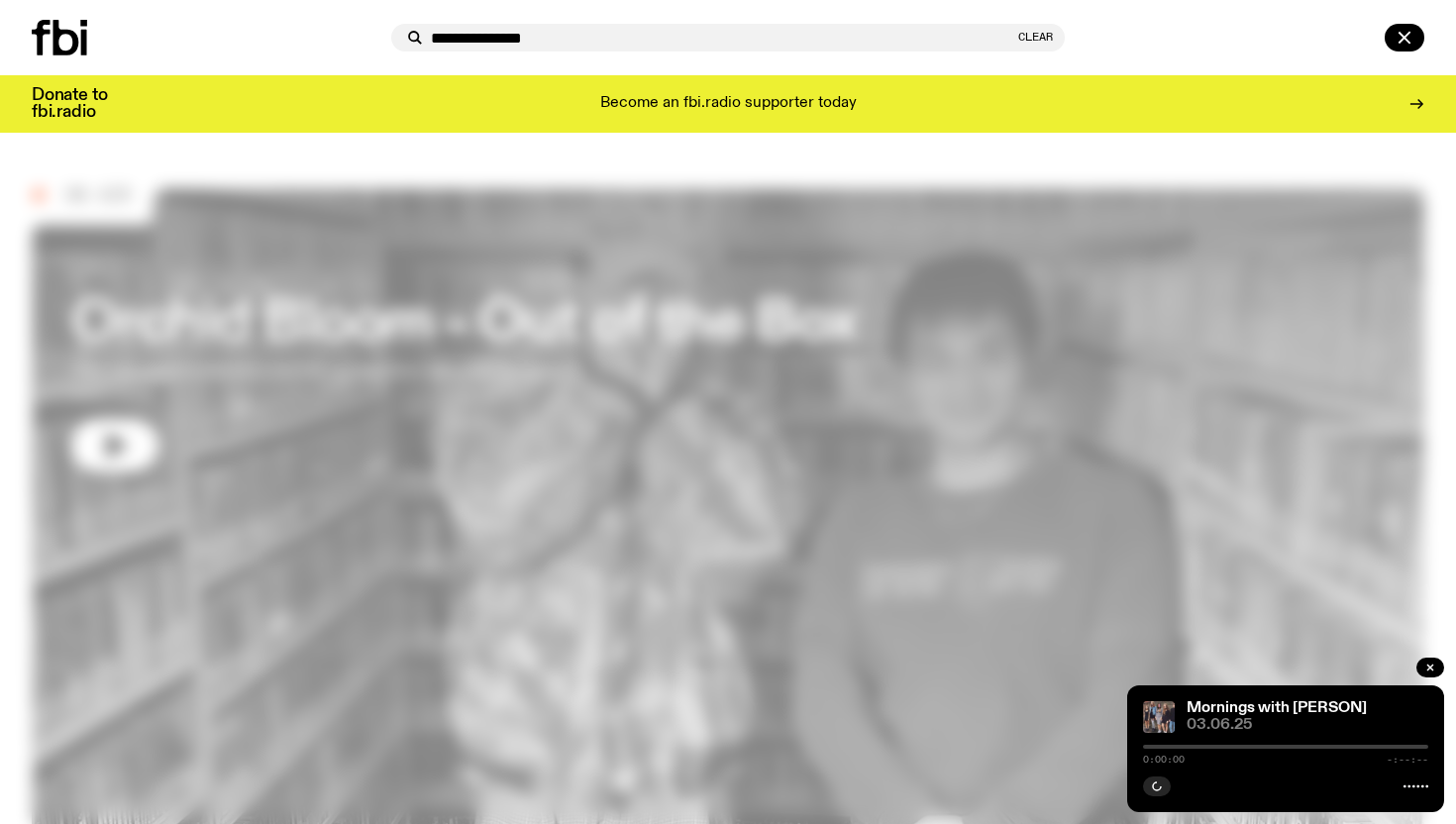type on "**********" 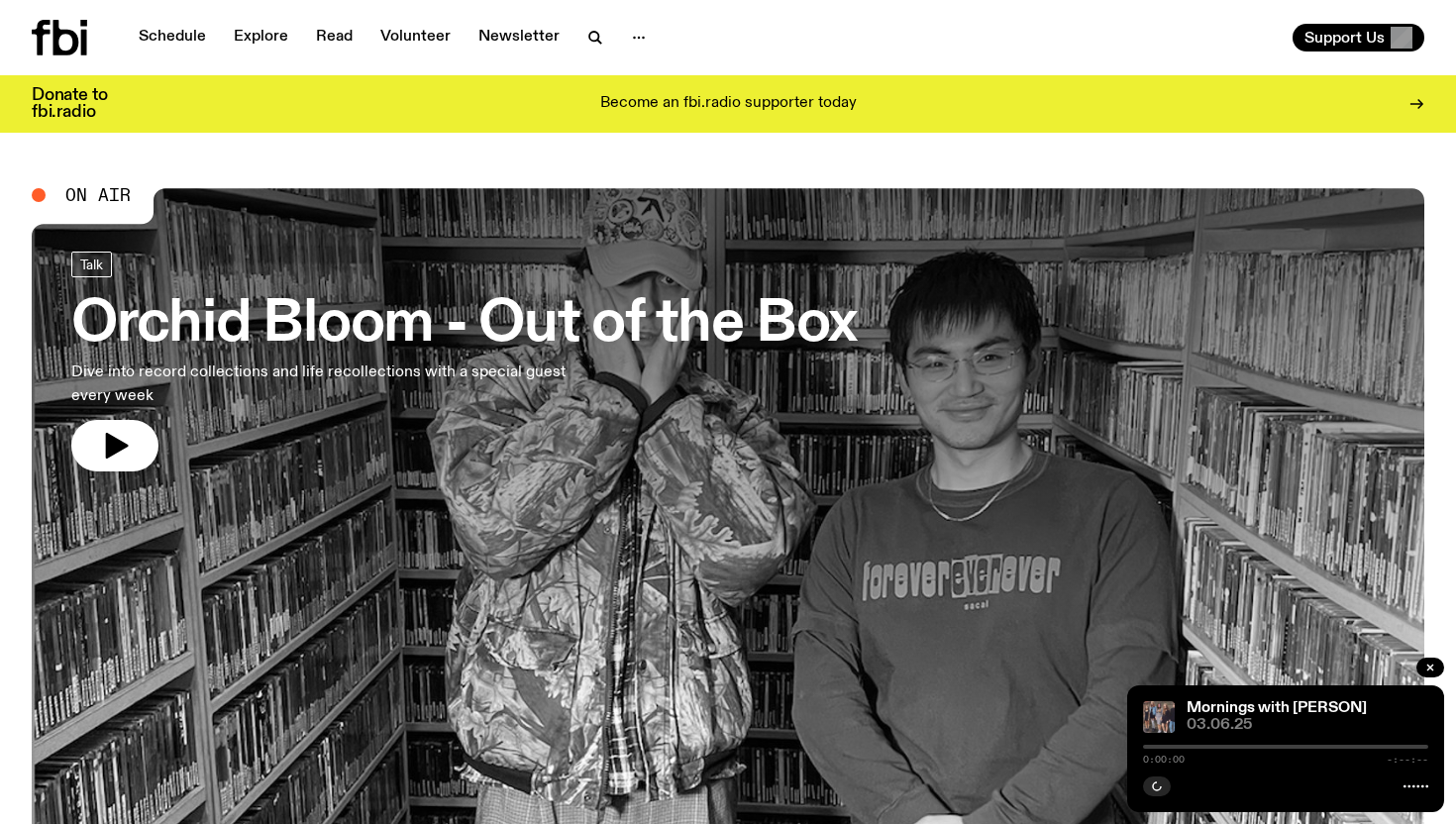click on "Schedule Explore Read Volunteer Newsletter" at bounding box center [375, 38] 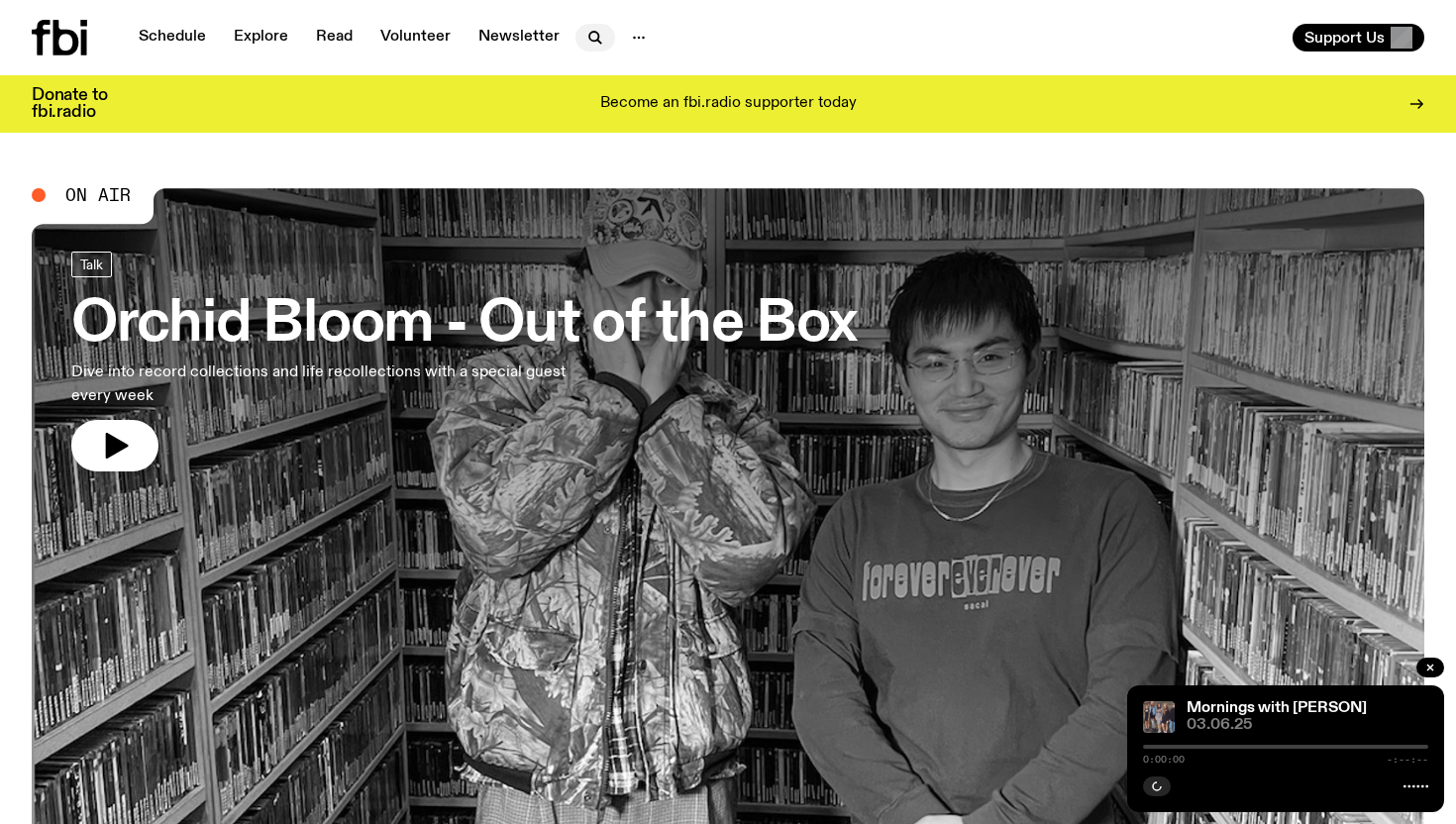 click 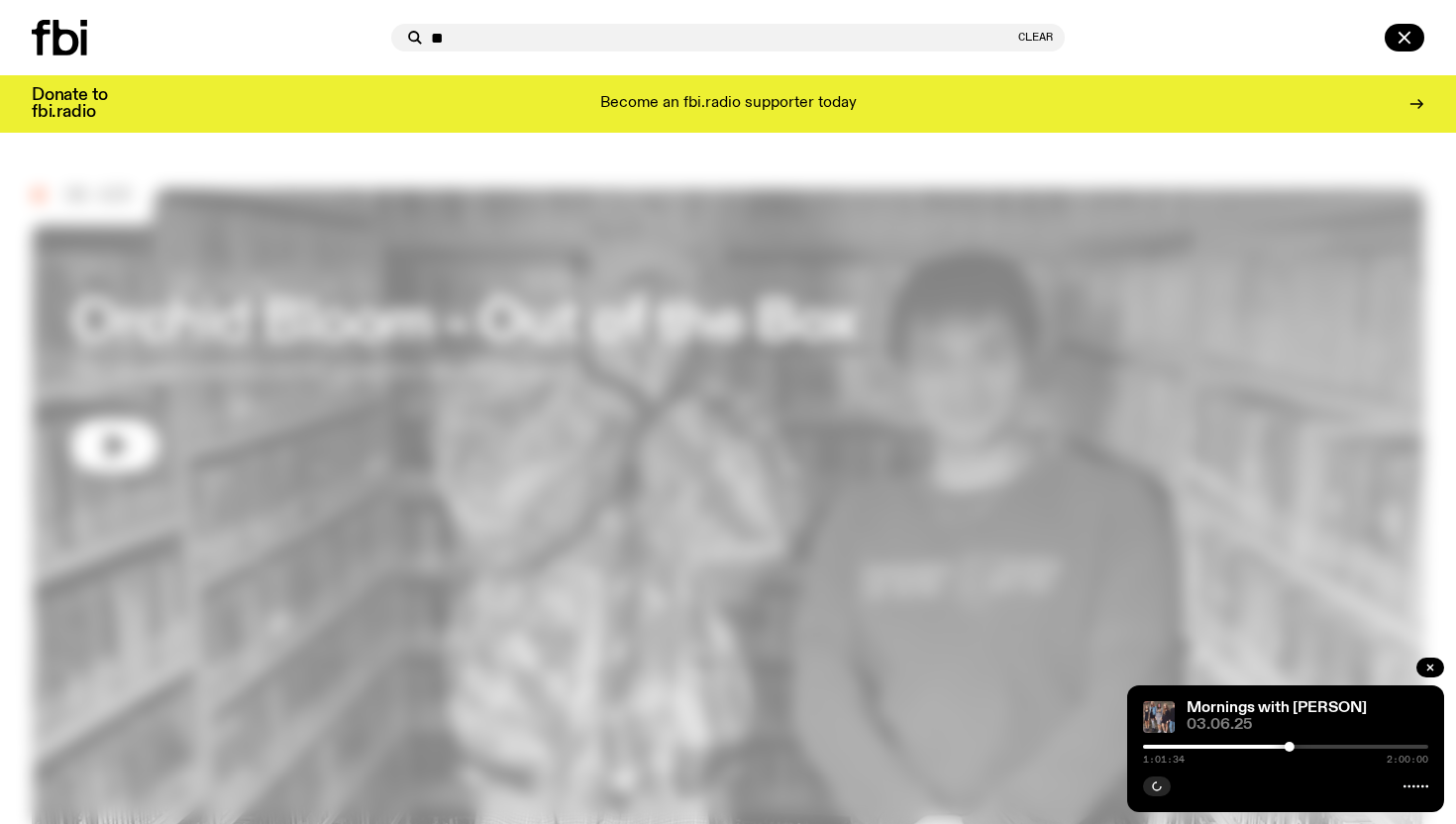 type on "*" 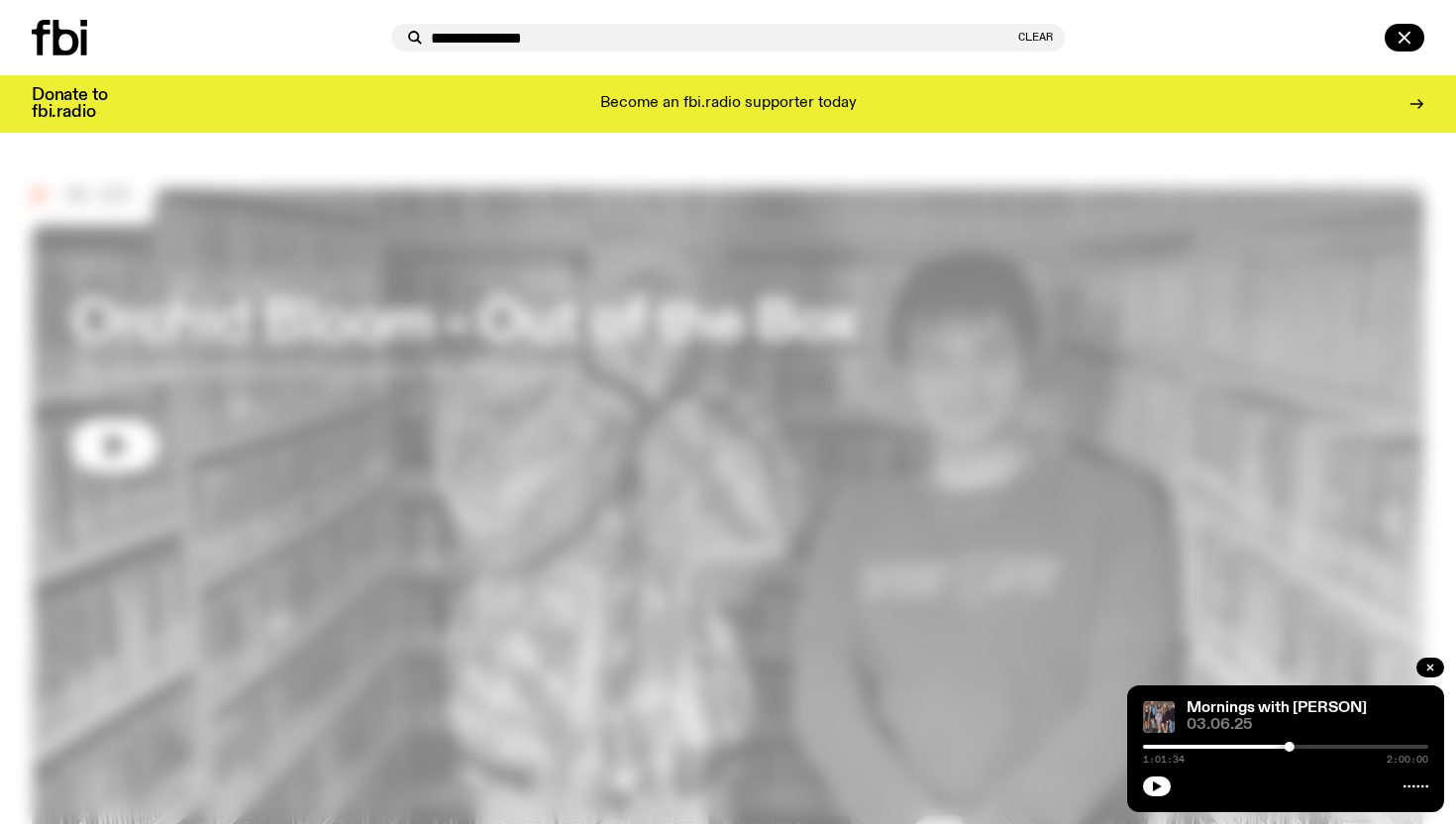 type on "**********" 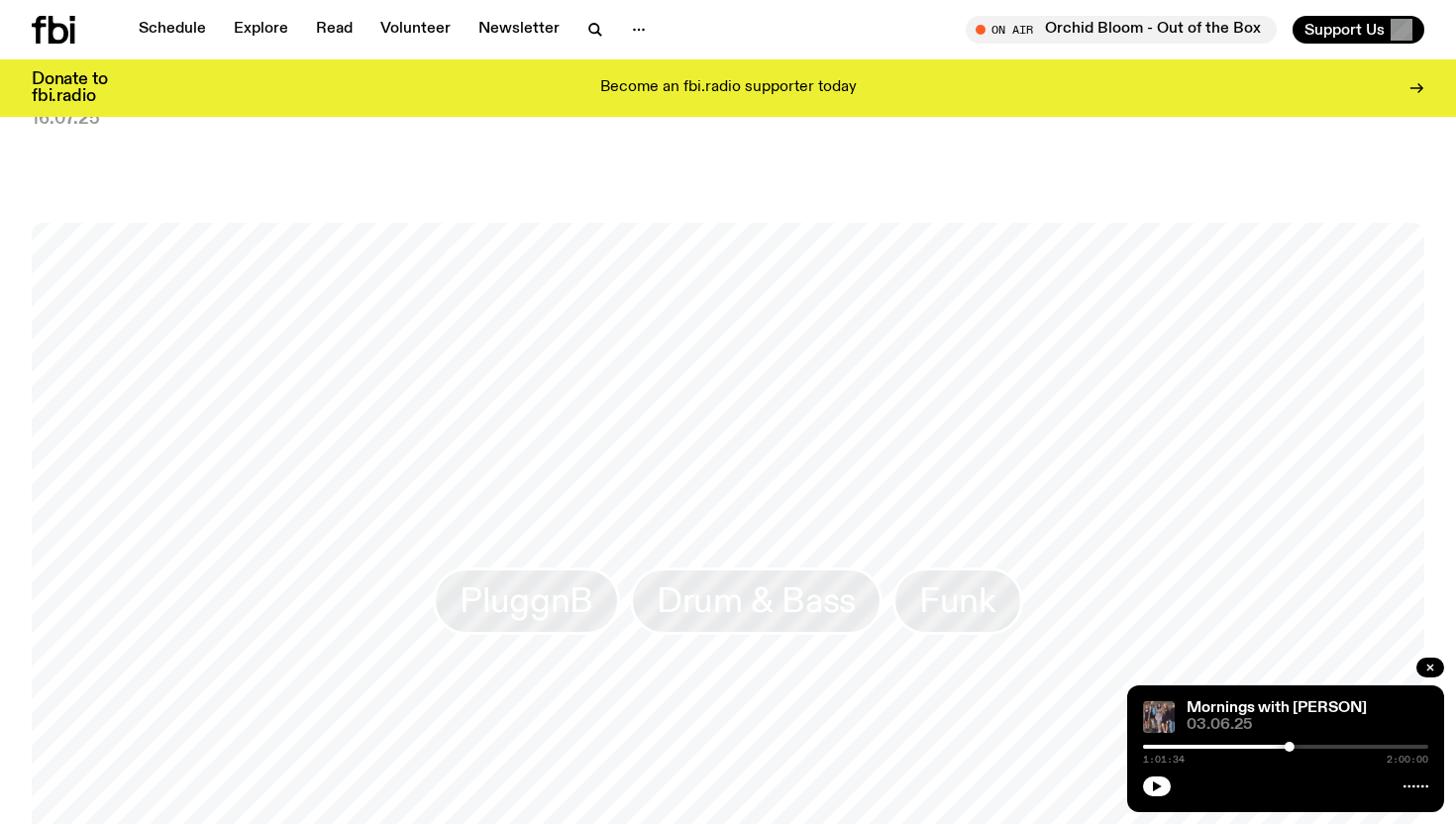 scroll, scrollTop: 1046, scrollLeft: 0, axis: vertical 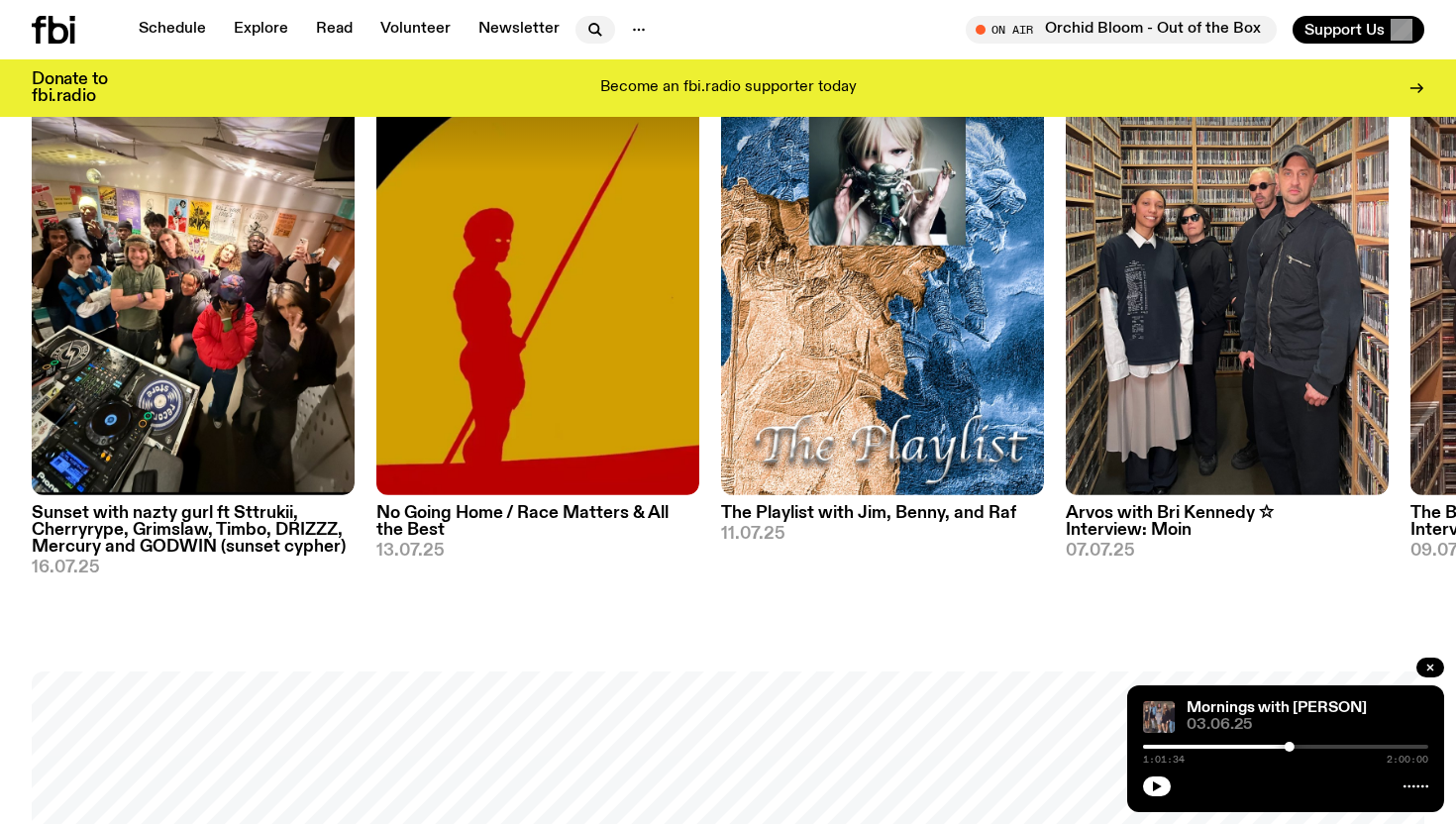 click 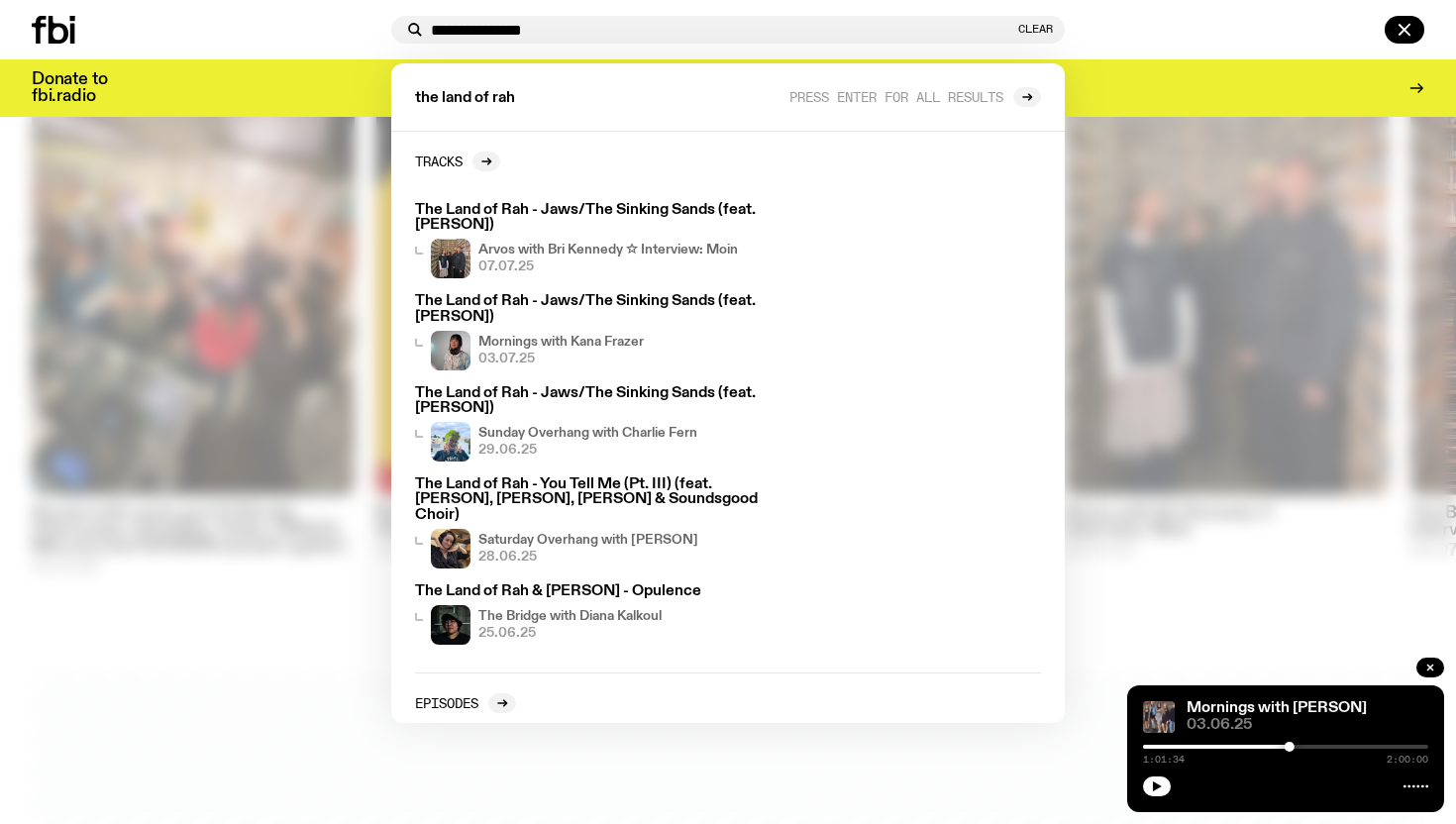 type on "**********" 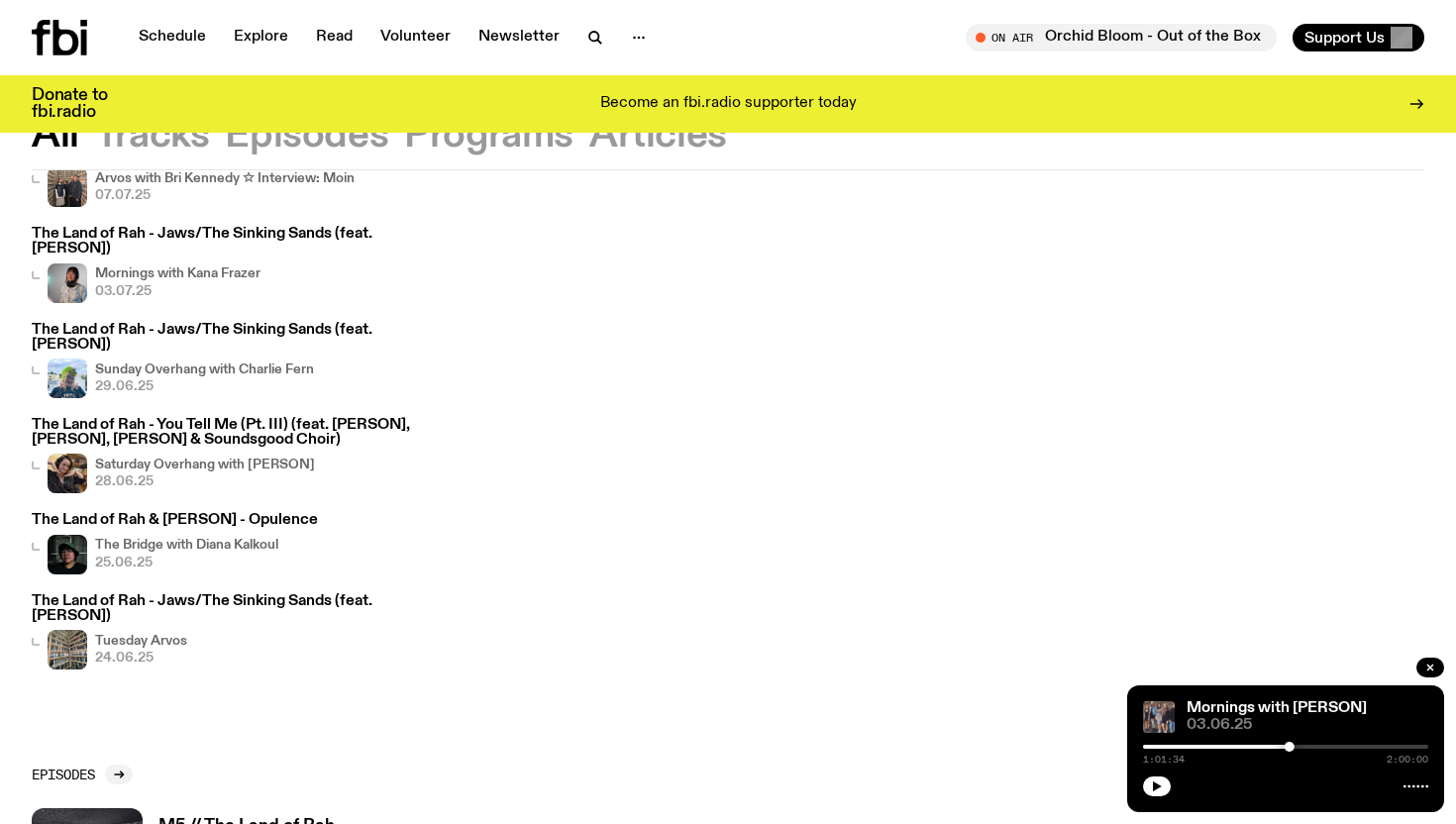 scroll, scrollTop: 0, scrollLeft: 0, axis: both 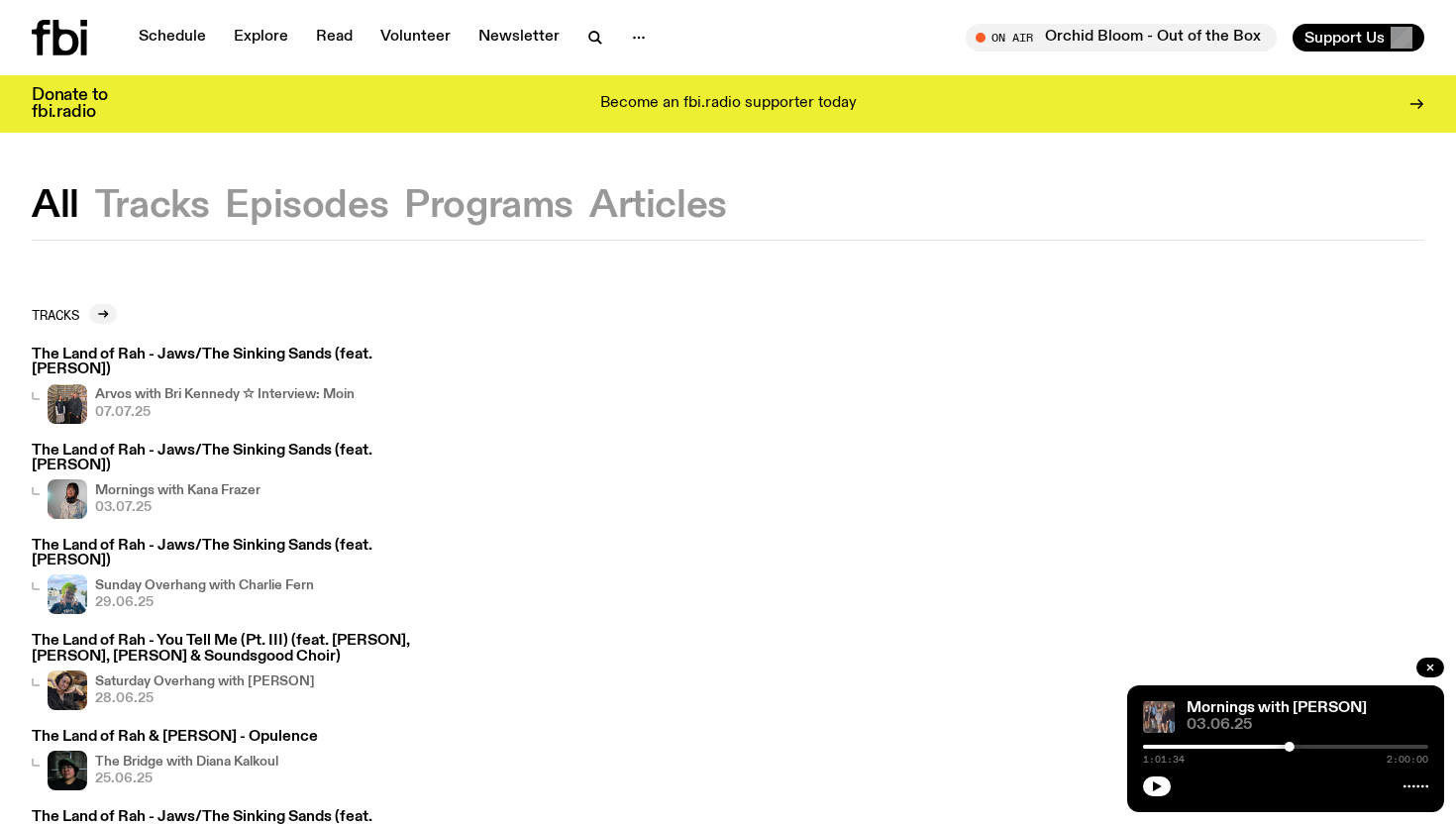 click on "Tracks" 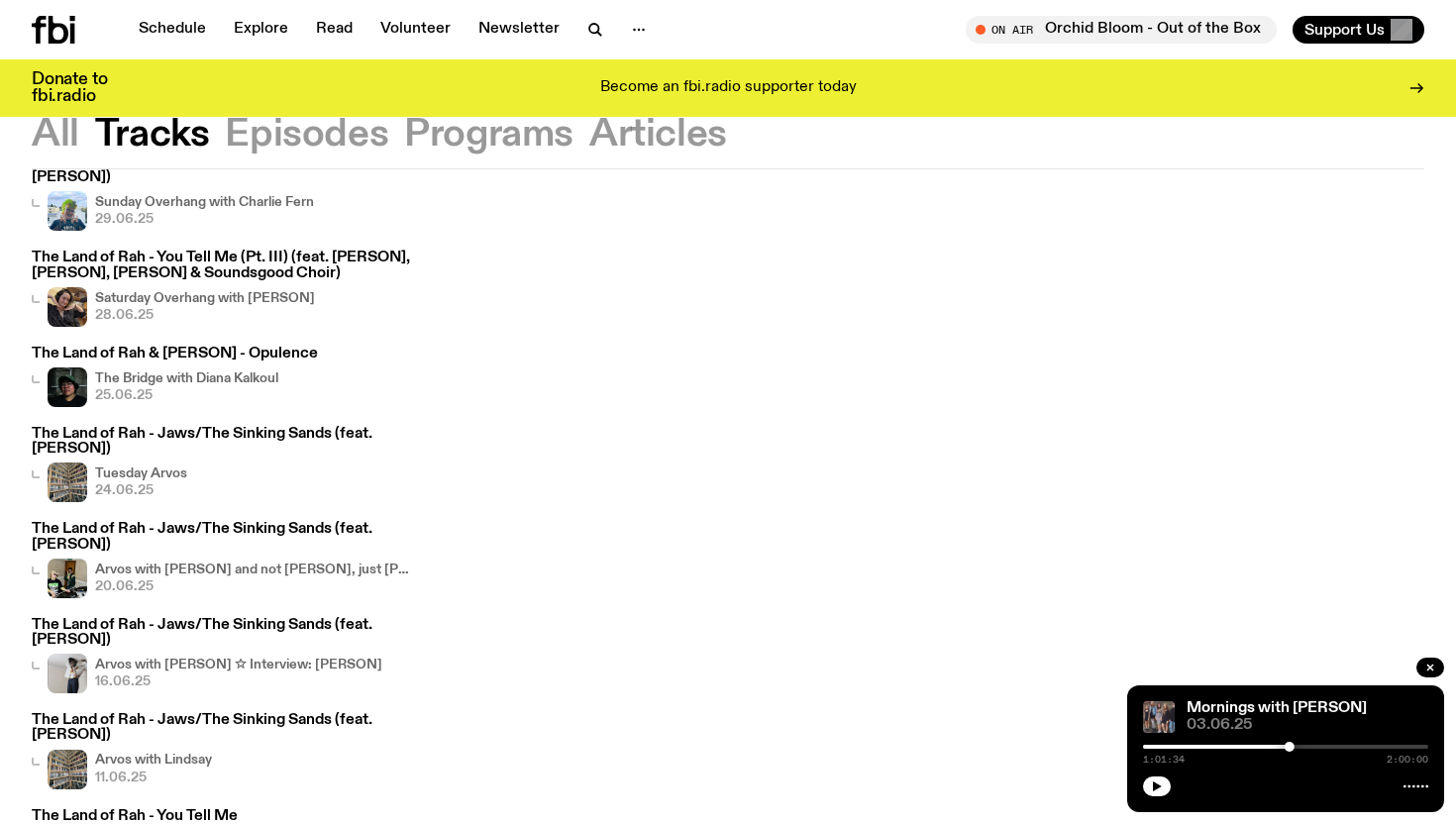 scroll, scrollTop: 389, scrollLeft: 0, axis: vertical 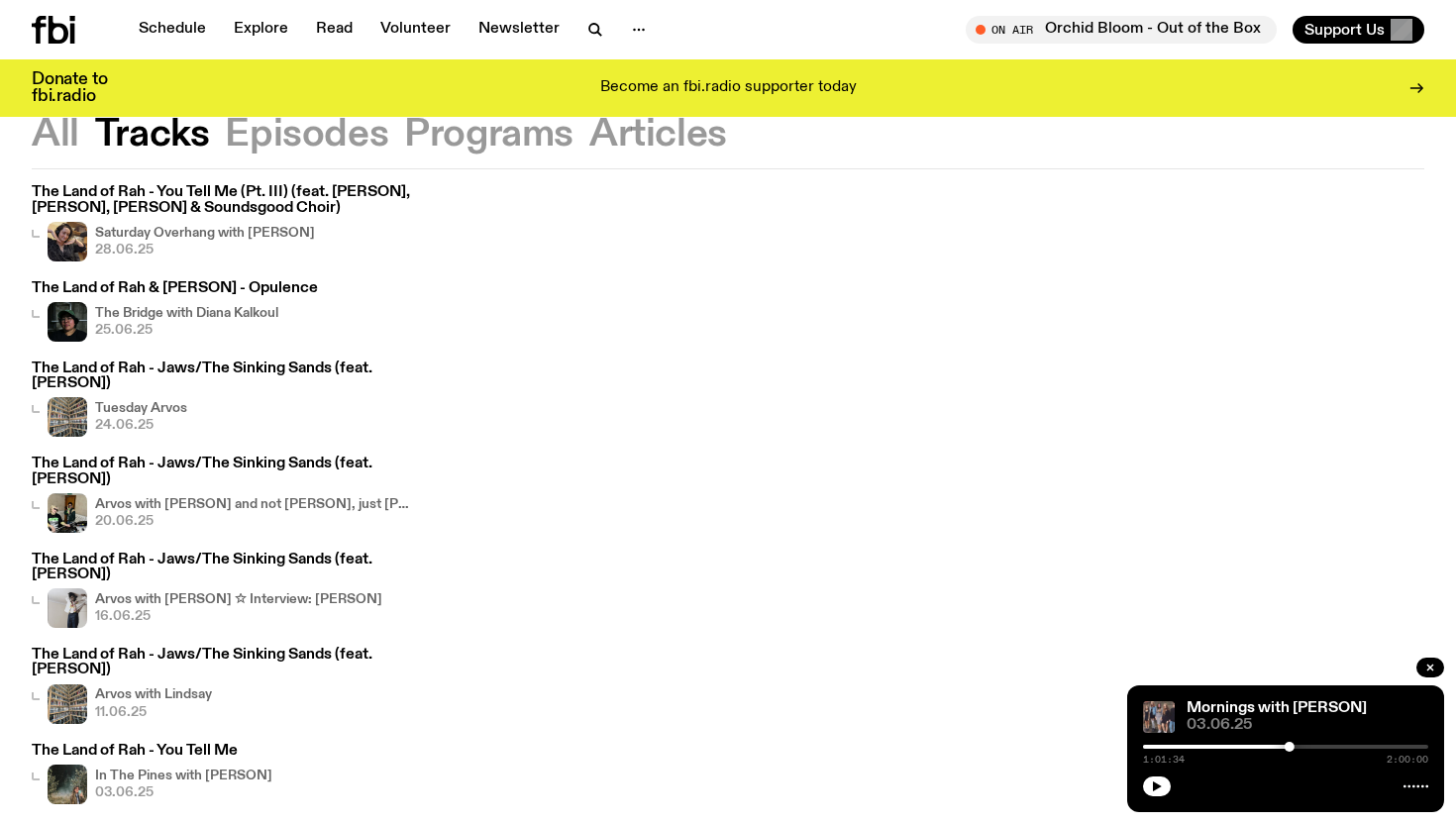 click on "The Land of Rah - Jaws/The Sinking Sands (feat. [PERSON])" at bounding box center (222, 471) 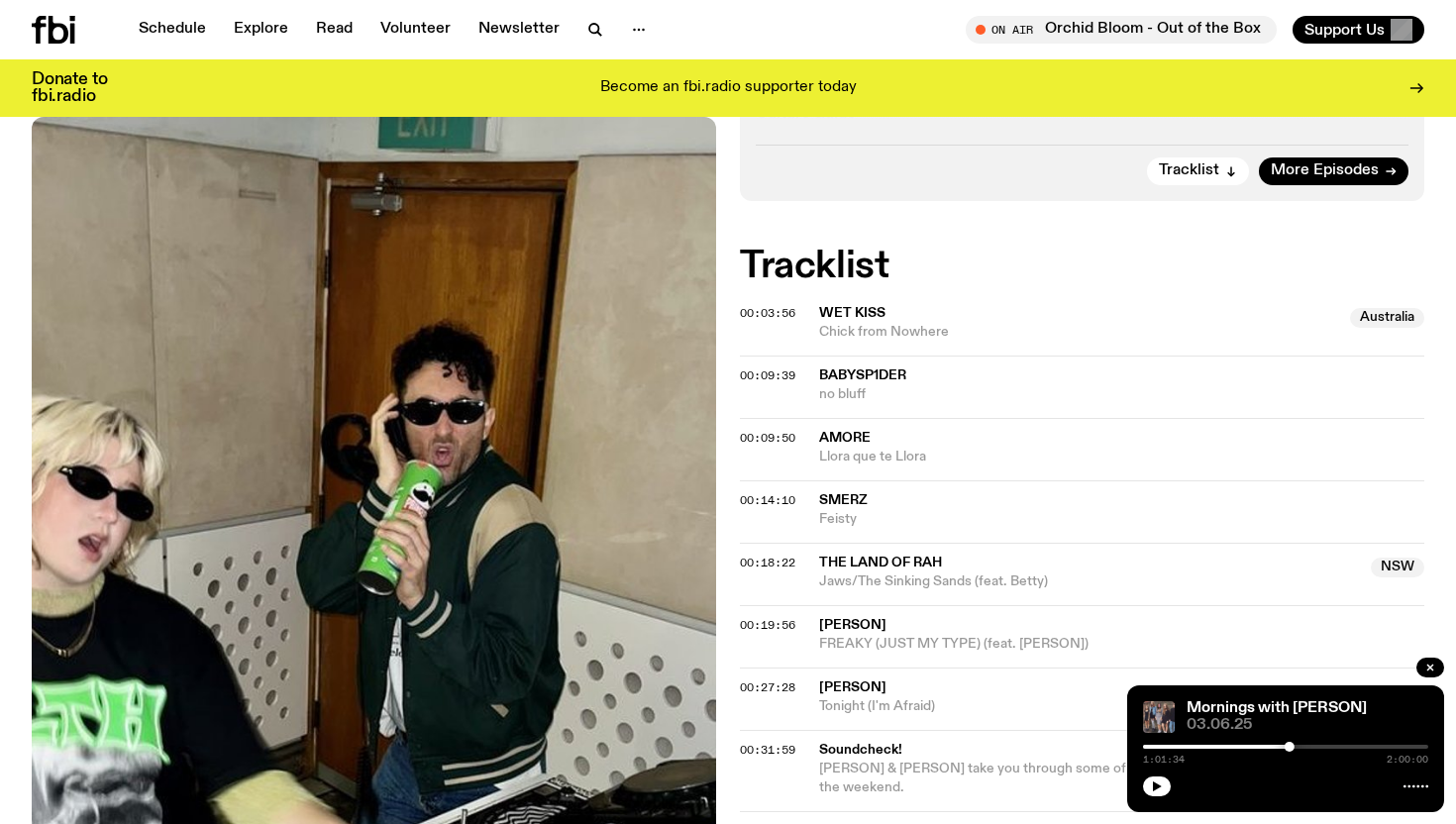 scroll, scrollTop: 907, scrollLeft: 0, axis: vertical 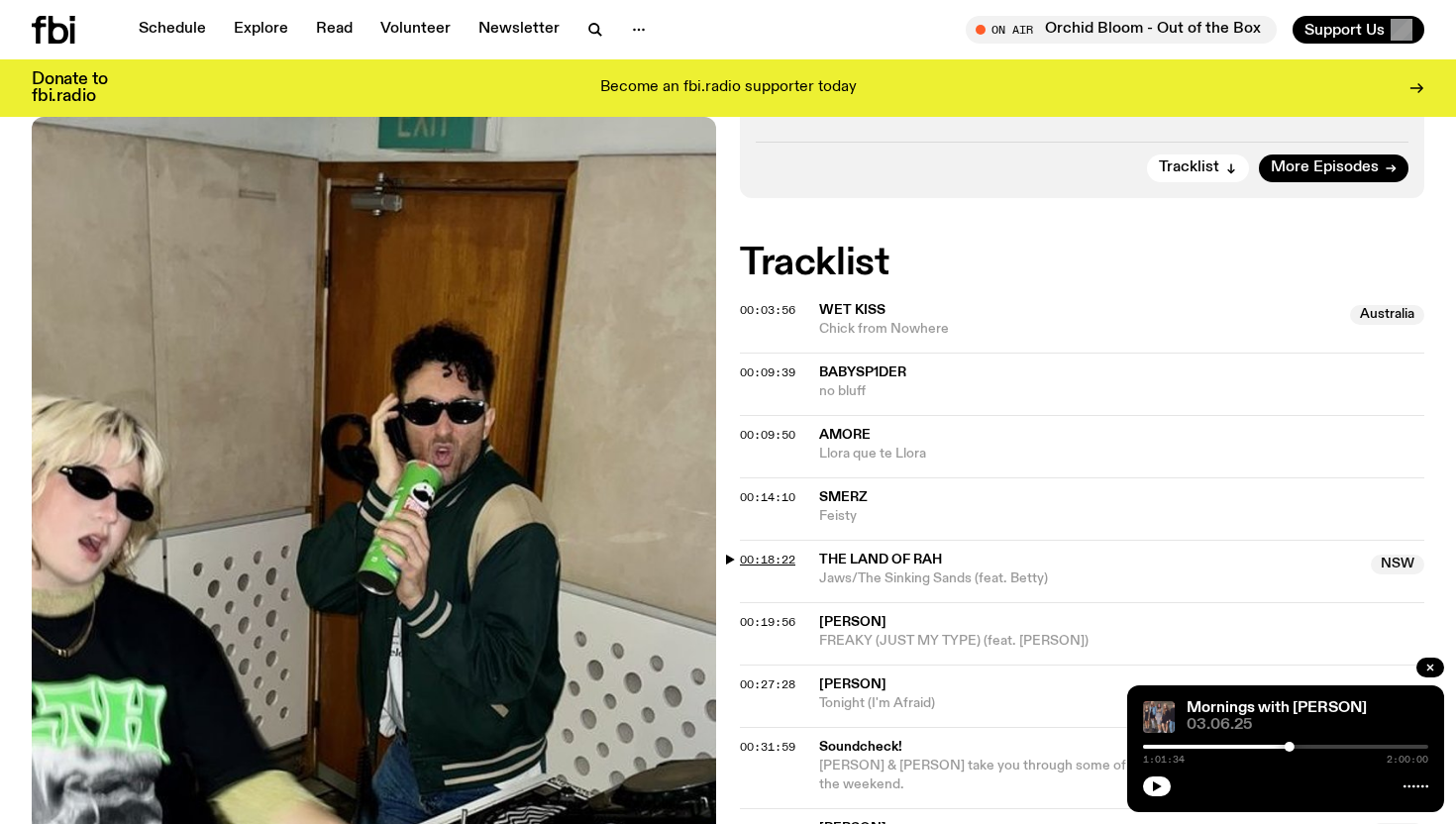 click on "00:18:22" at bounding box center [768, 560] 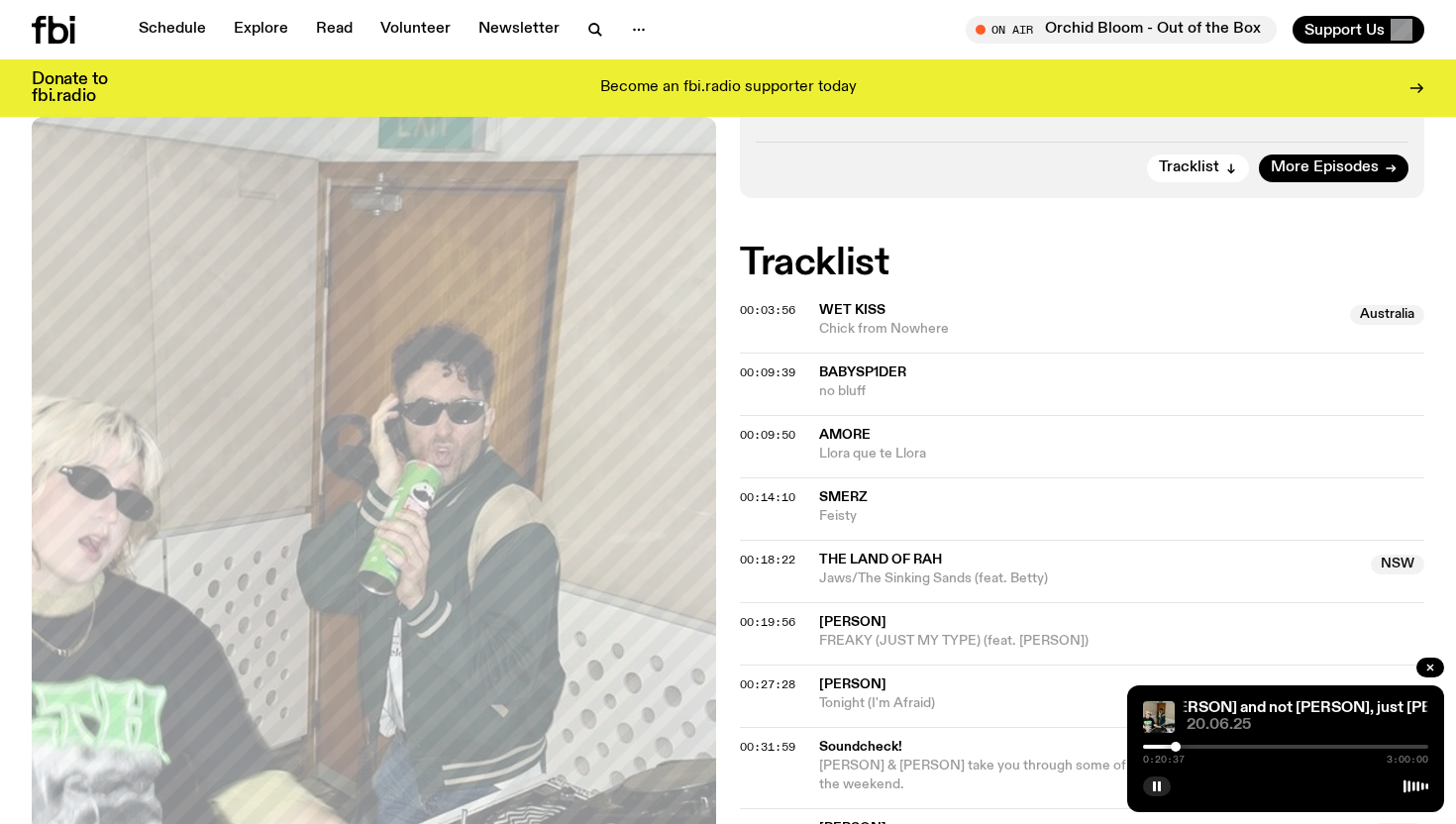 click at bounding box center (1176, 747) 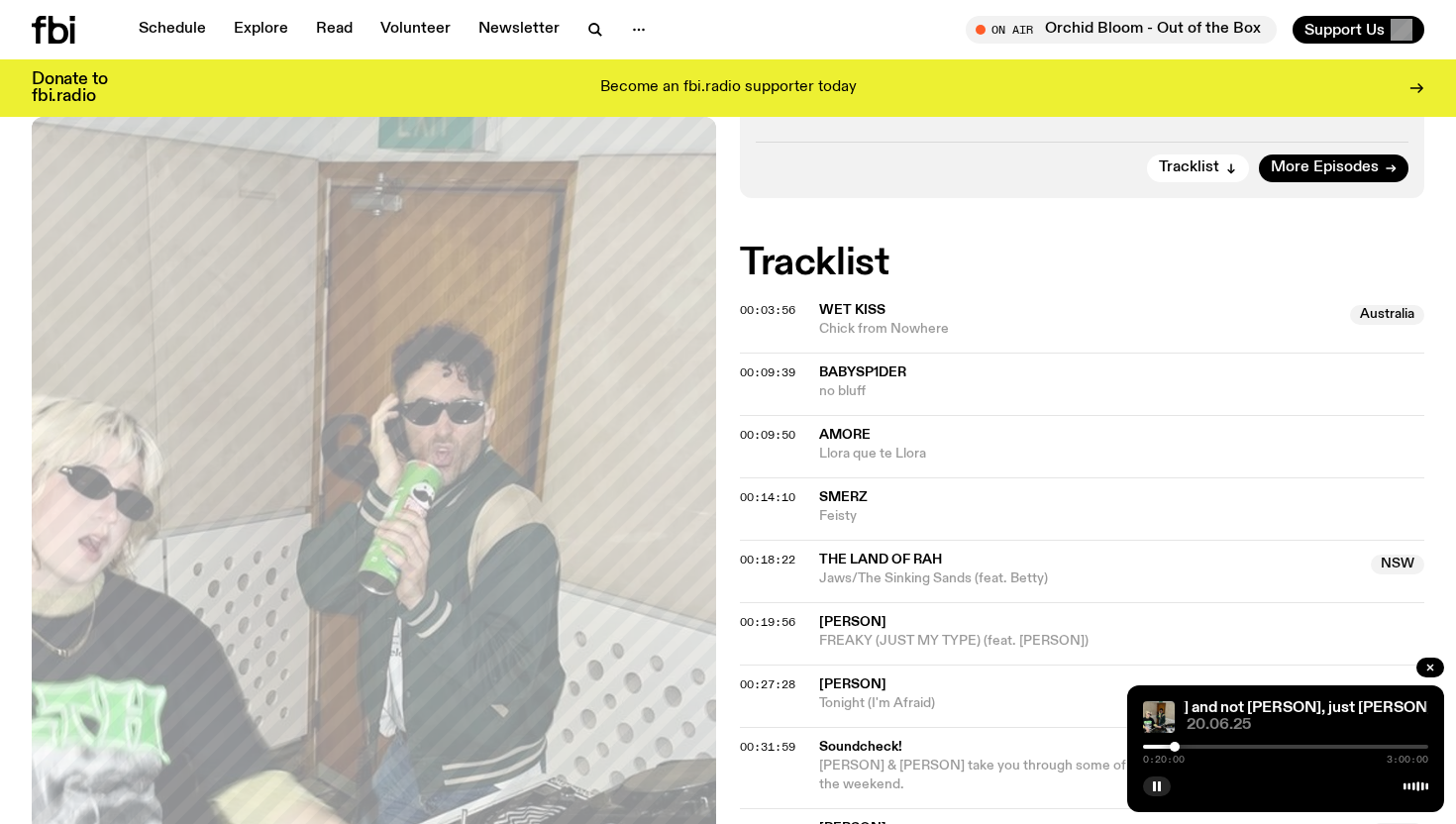 click at bounding box center [1175, 747] 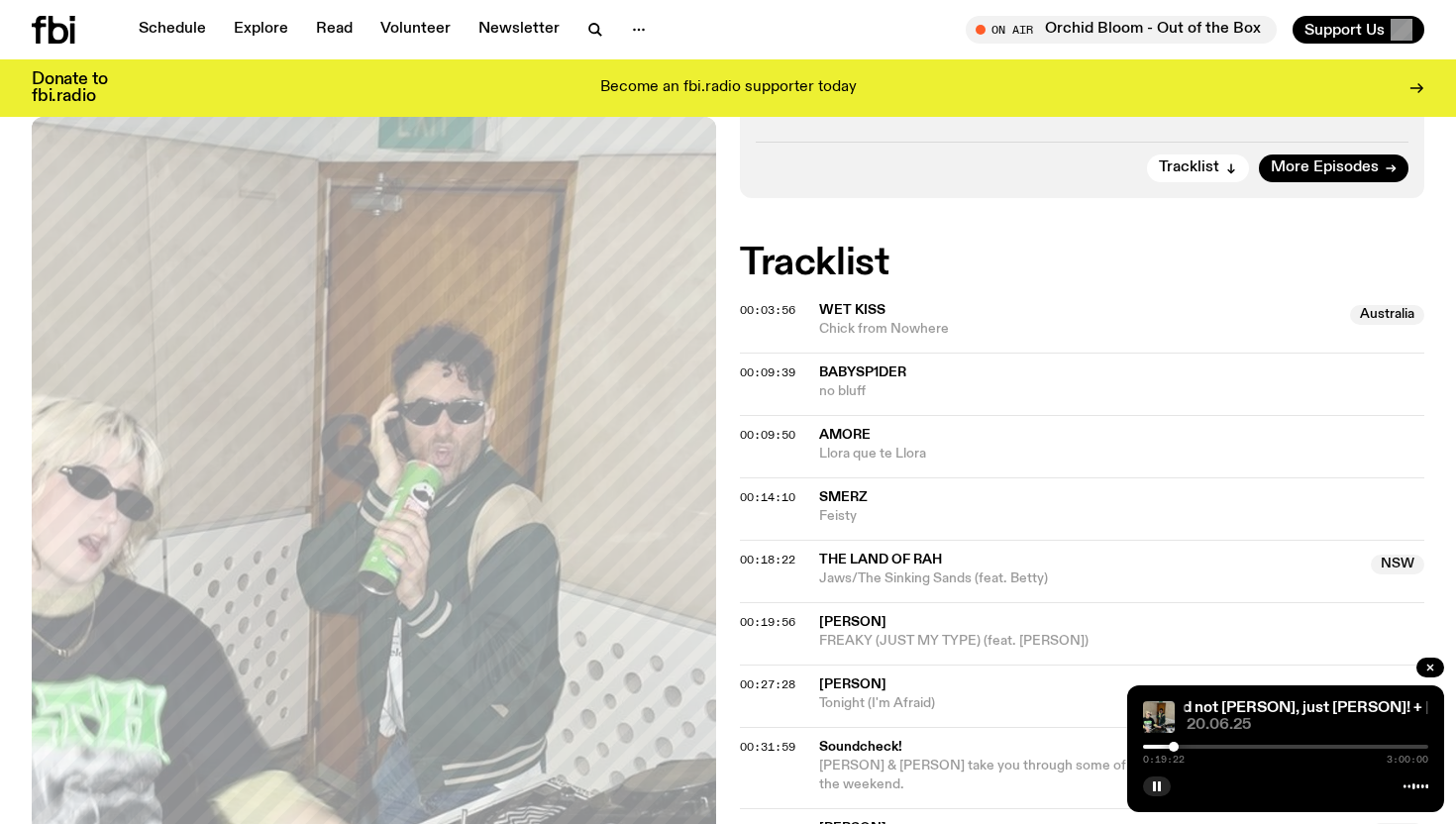click at bounding box center [1174, 747] 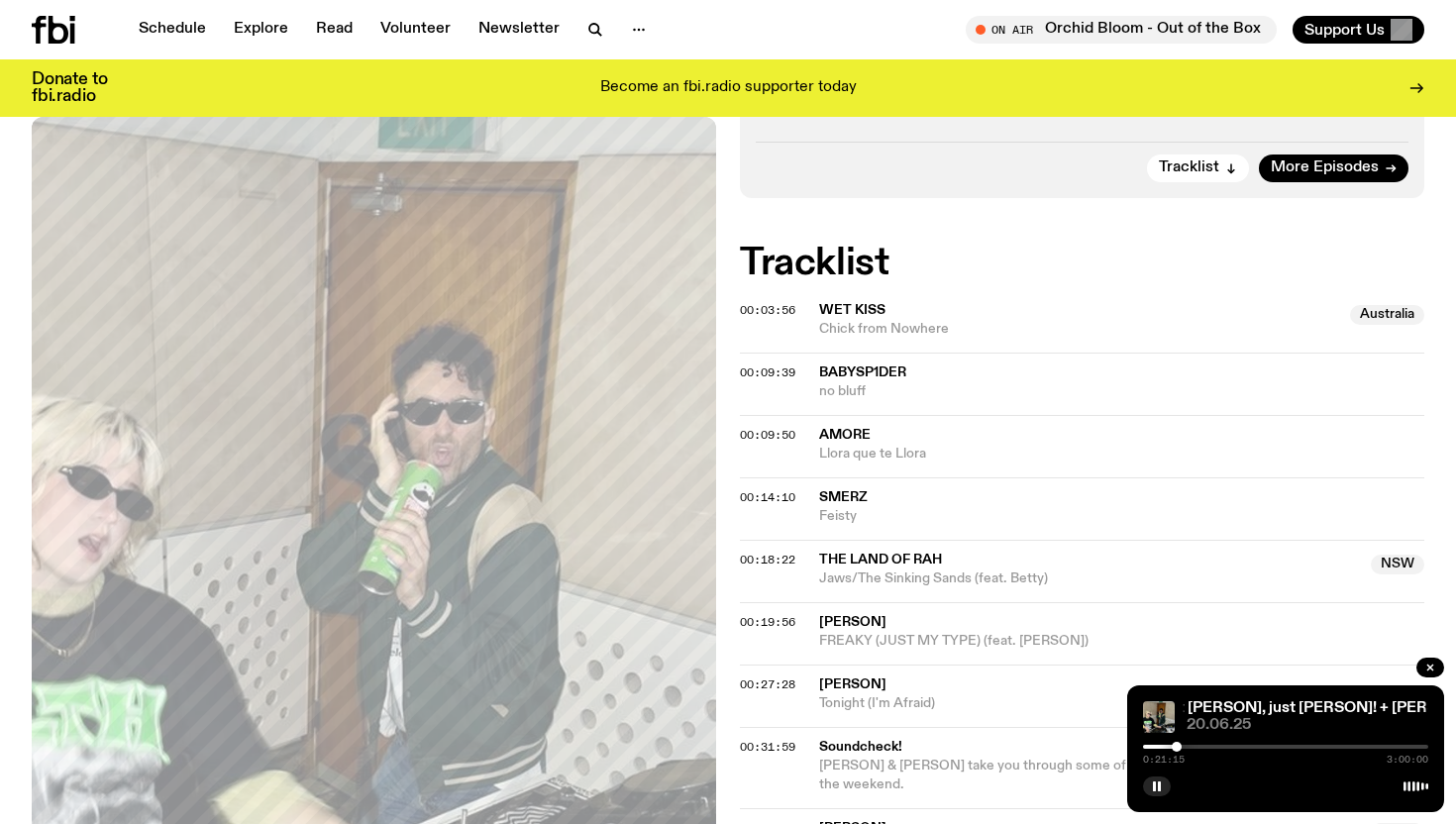 click at bounding box center (1177, 747) 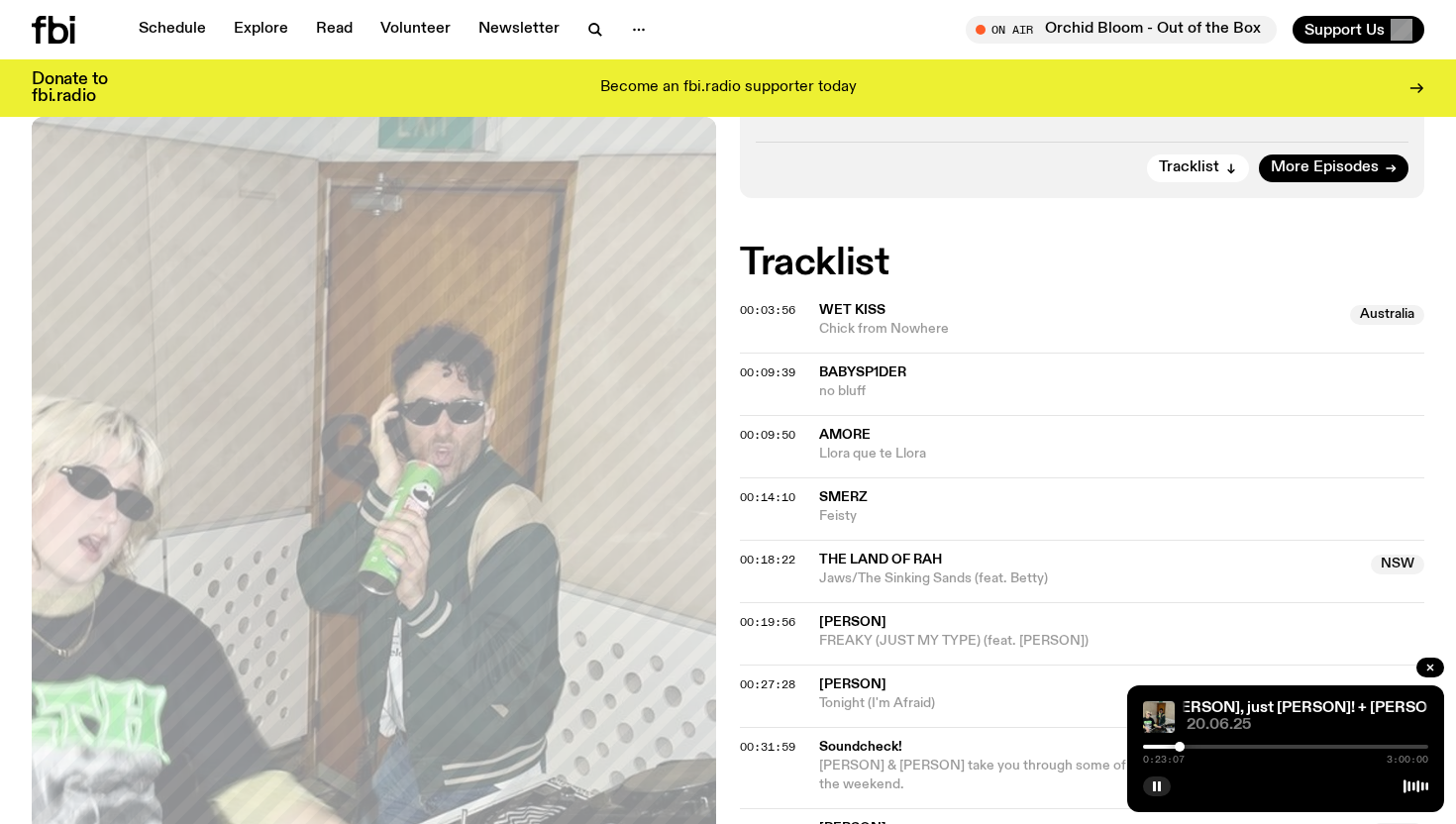 click at bounding box center (1180, 747) 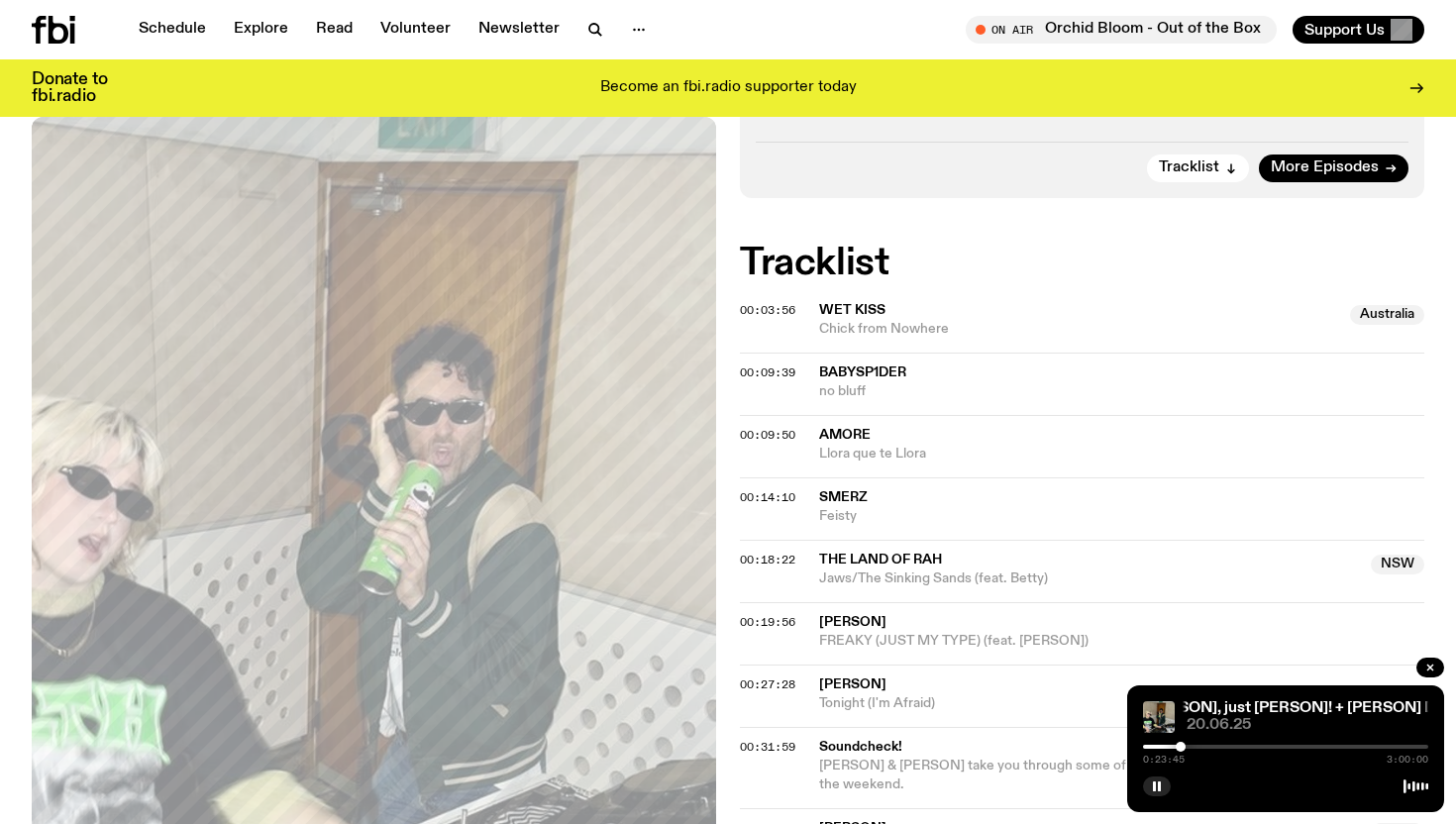 click at bounding box center [1181, 747] 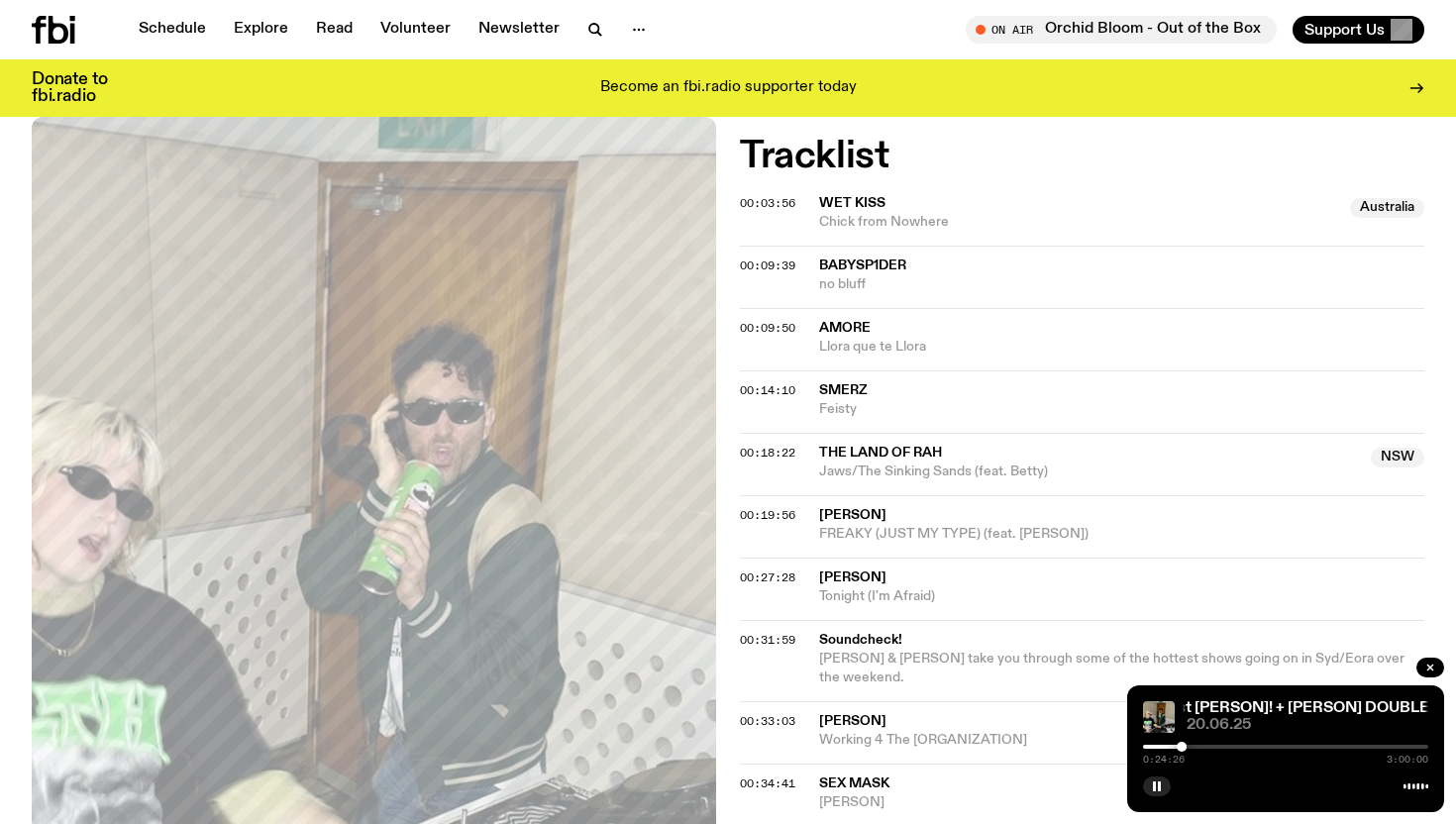 scroll, scrollTop: 1022, scrollLeft: 0, axis: vertical 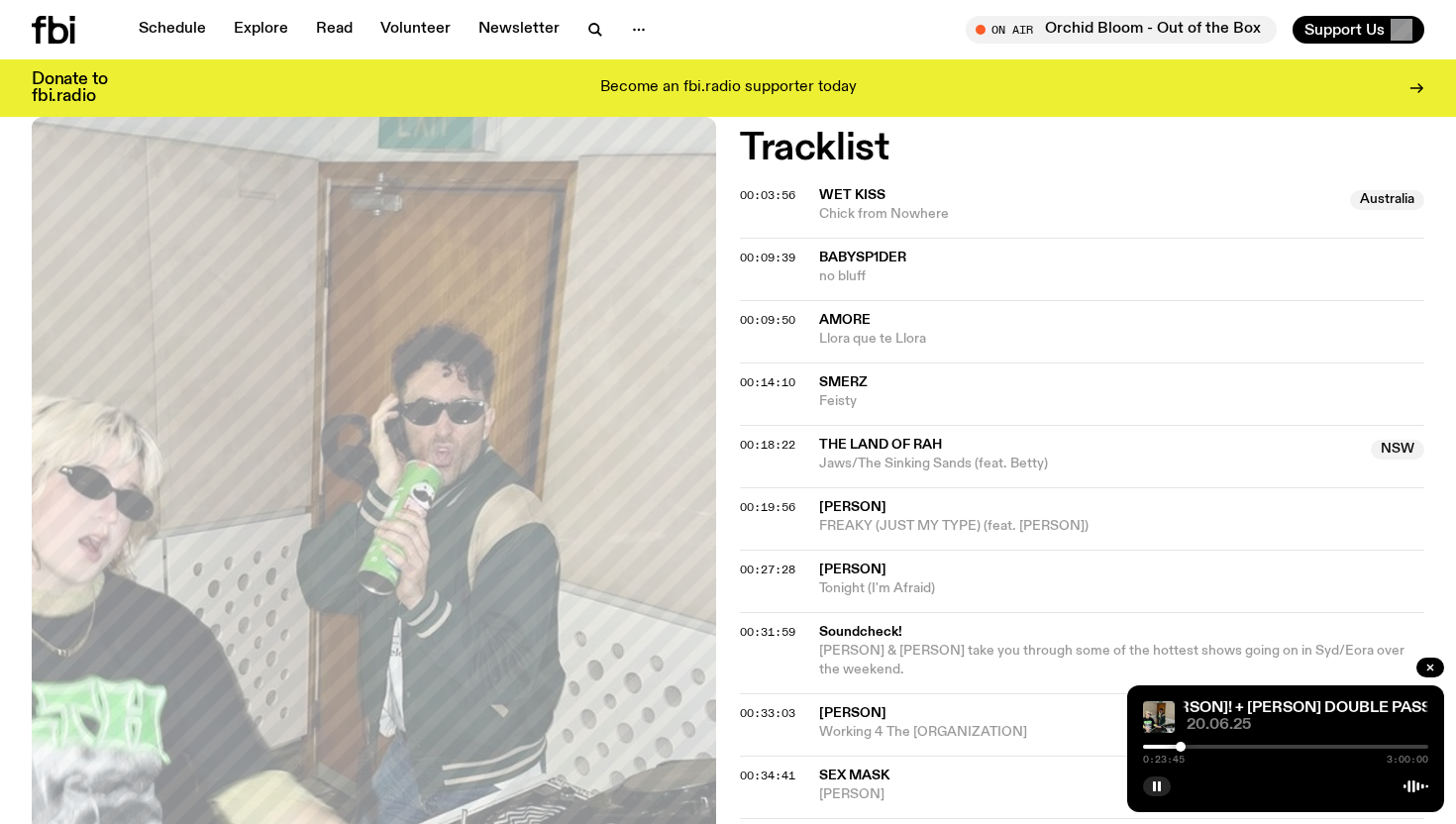 click at bounding box center [1181, 747] 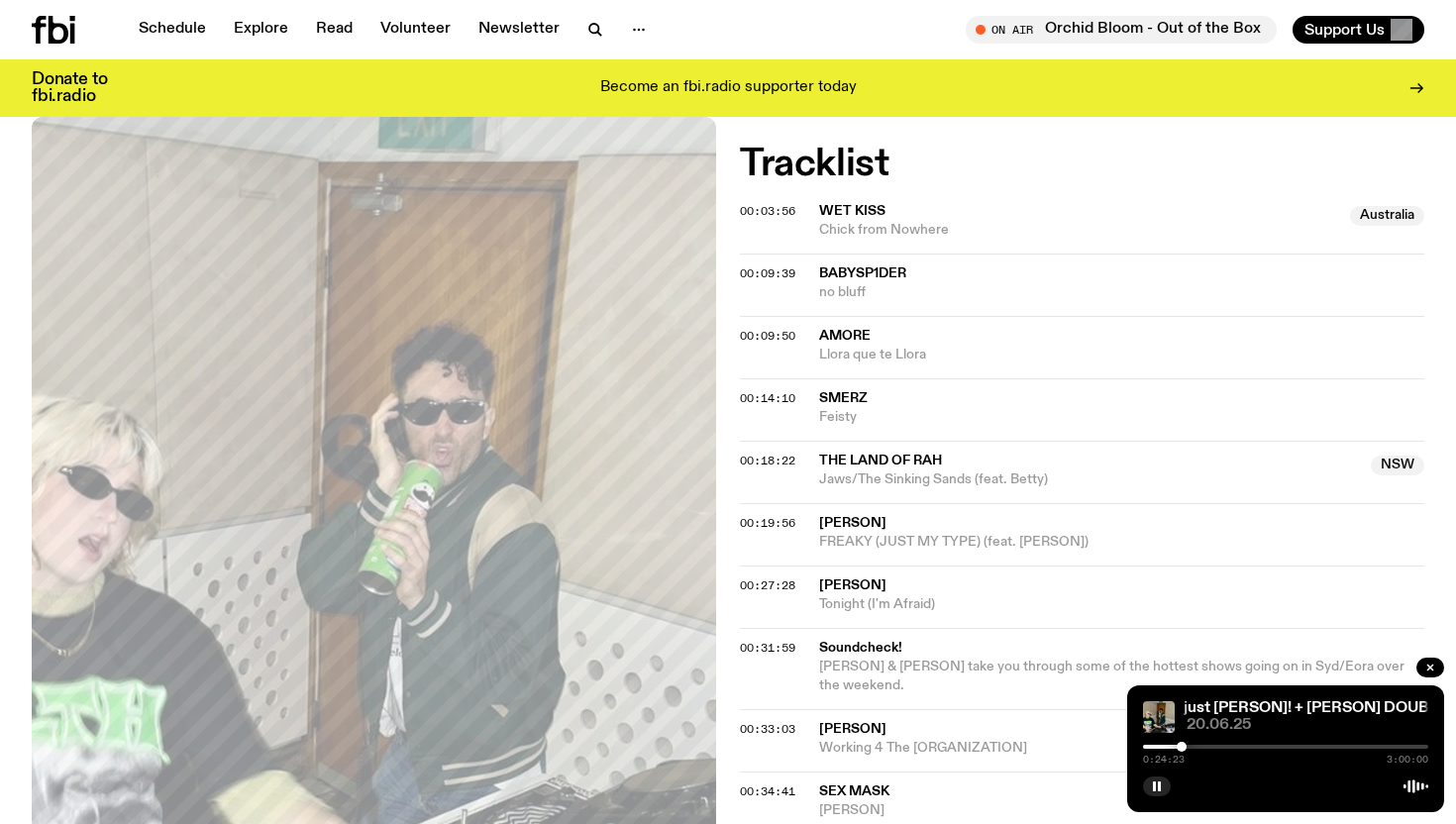 scroll, scrollTop: 1016, scrollLeft: 0, axis: vertical 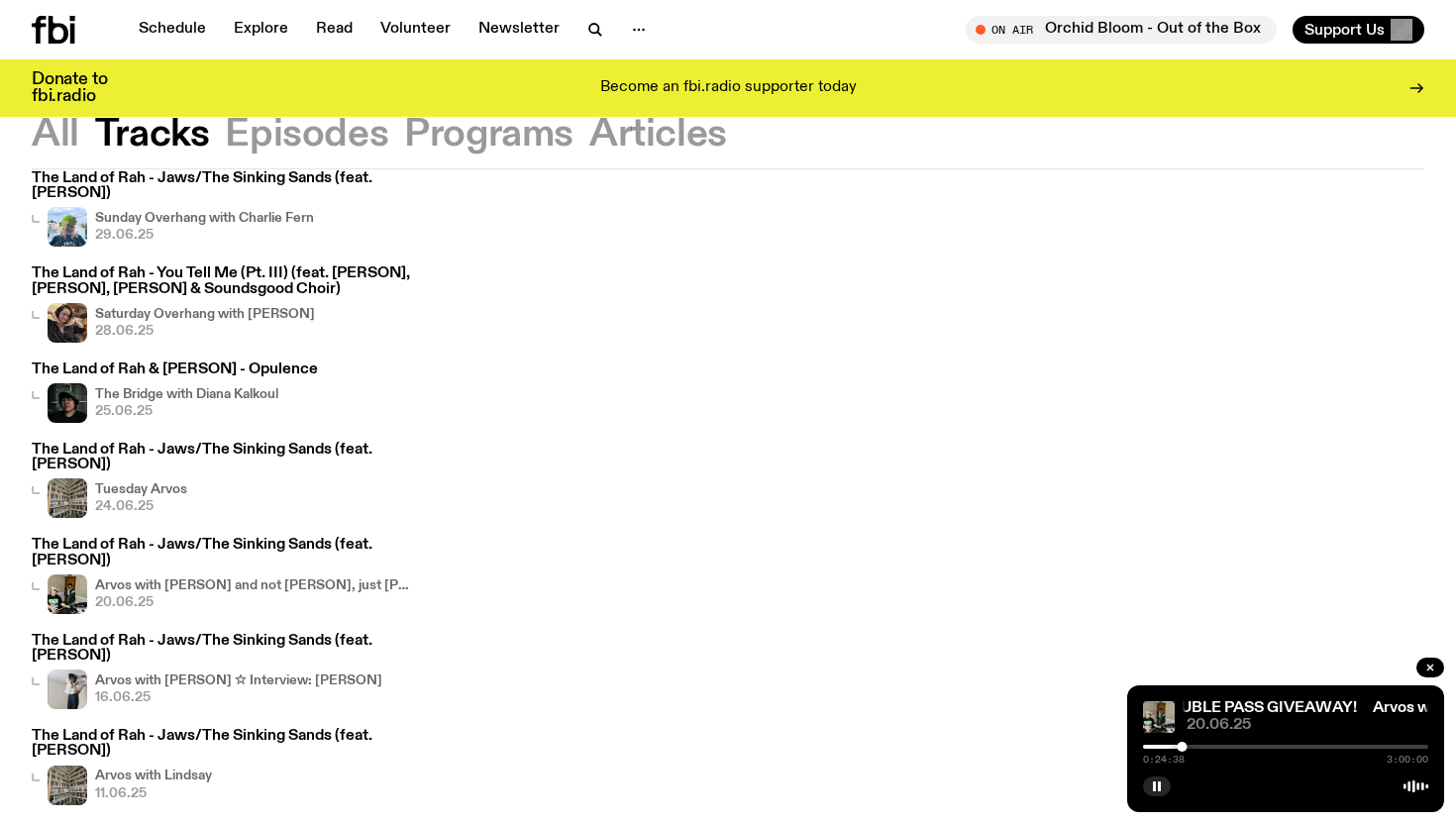 click on "The Land of Rah - Jaws/The Sinking Sands (feat. [PERSON])" at bounding box center (222, 458) 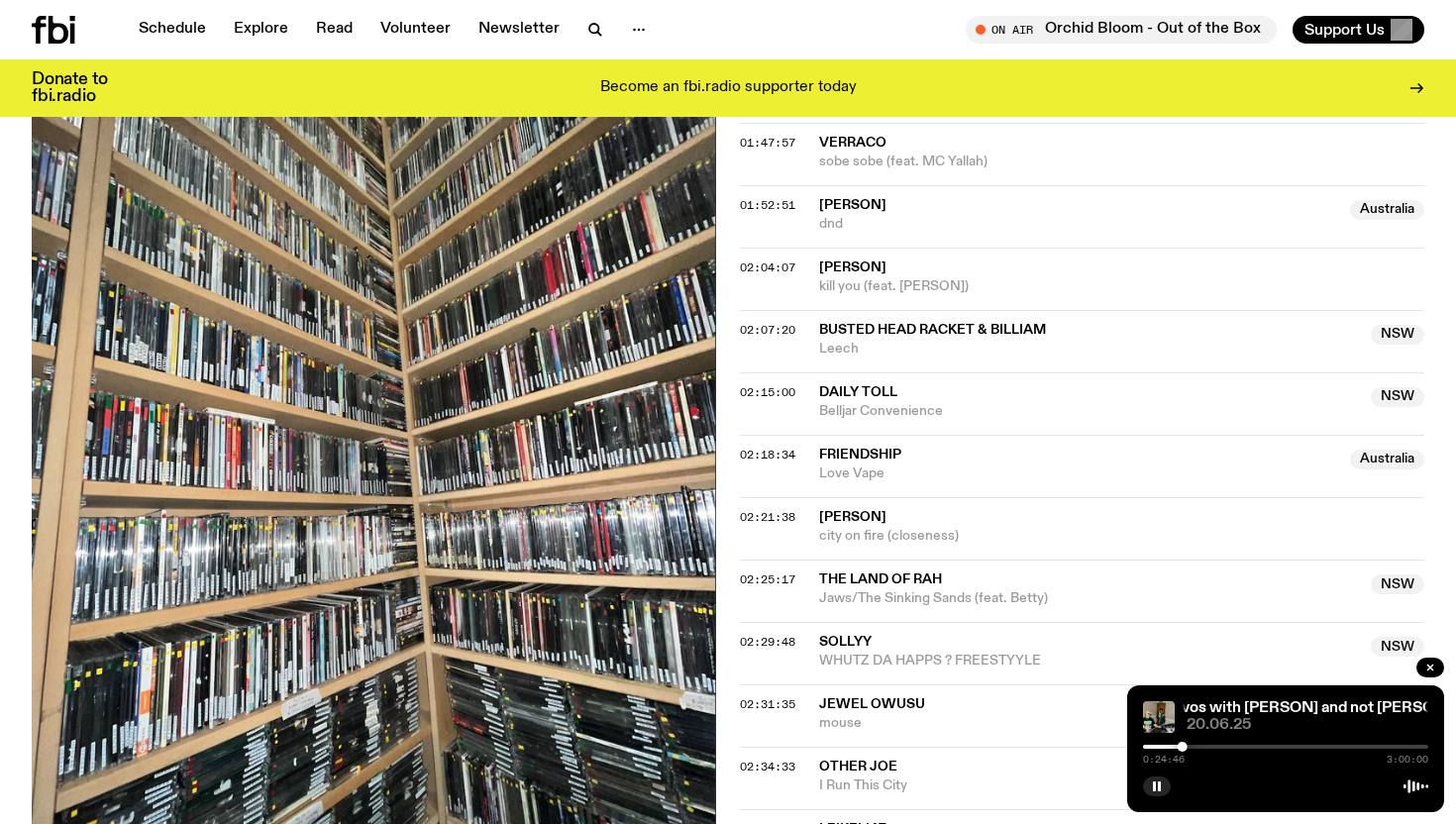 scroll, scrollTop: 2113, scrollLeft: 0, axis: vertical 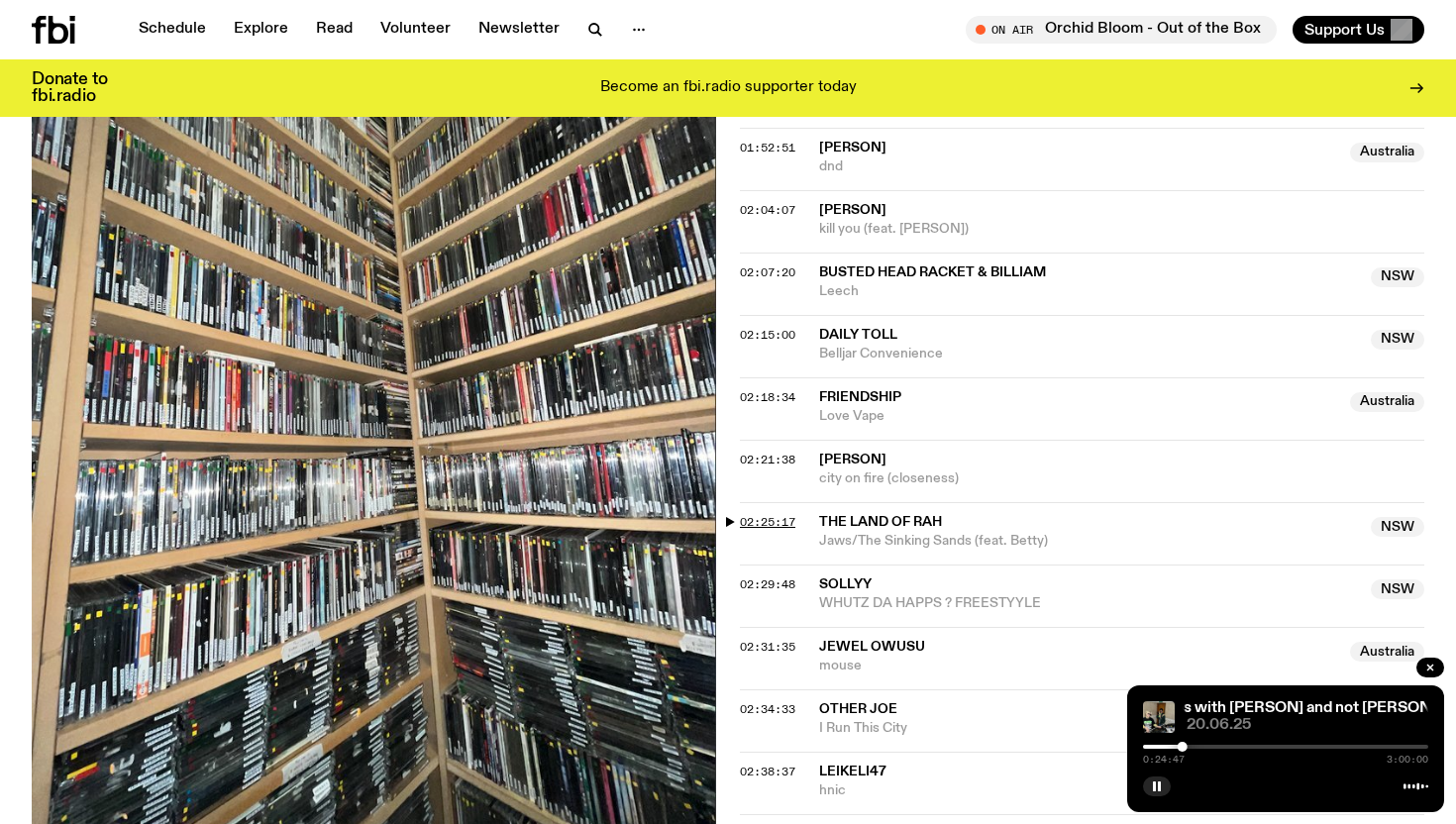 click on "02:25:17" at bounding box center (768, 522) 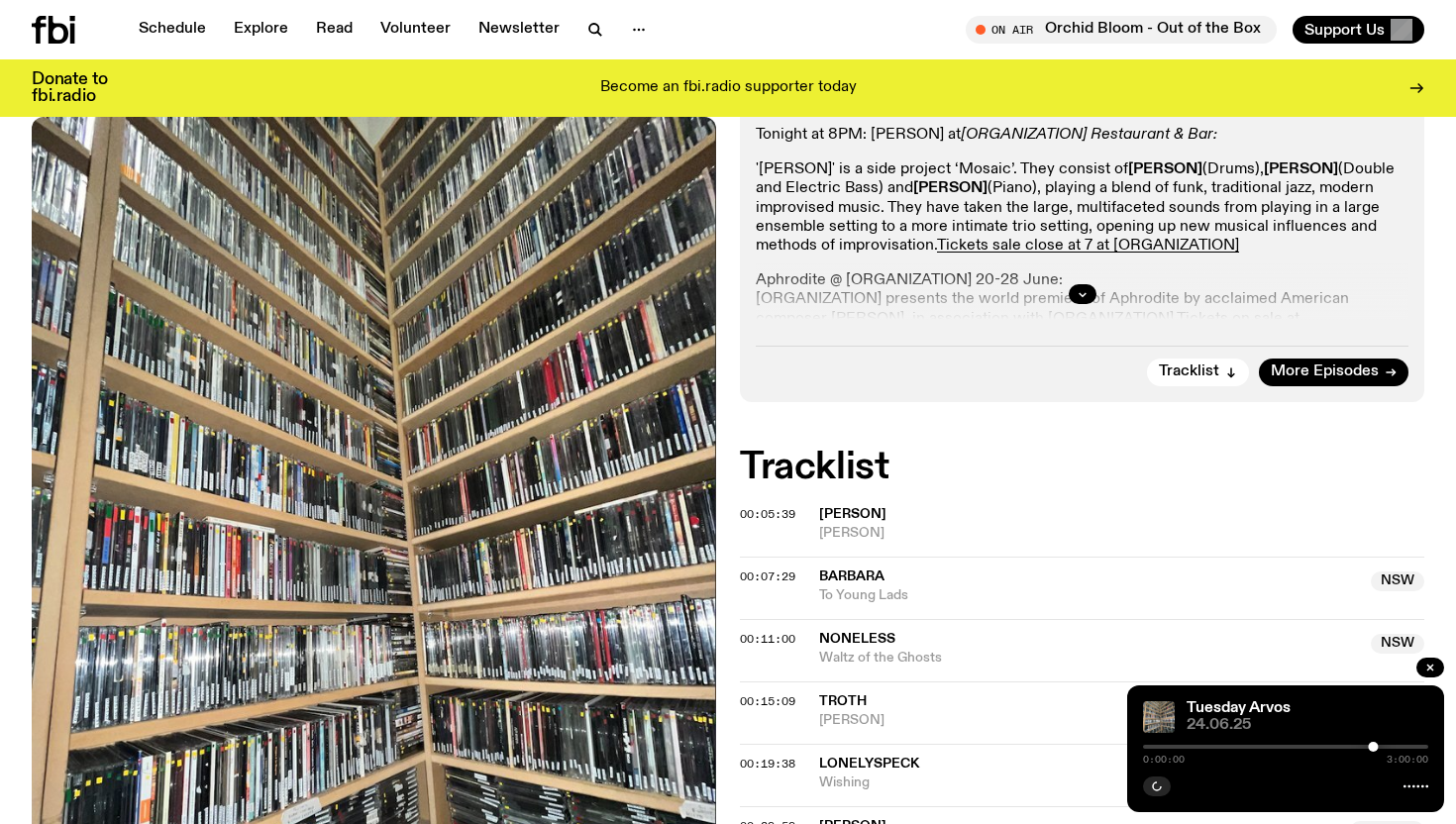 scroll, scrollTop: 435, scrollLeft: 0, axis: vertical 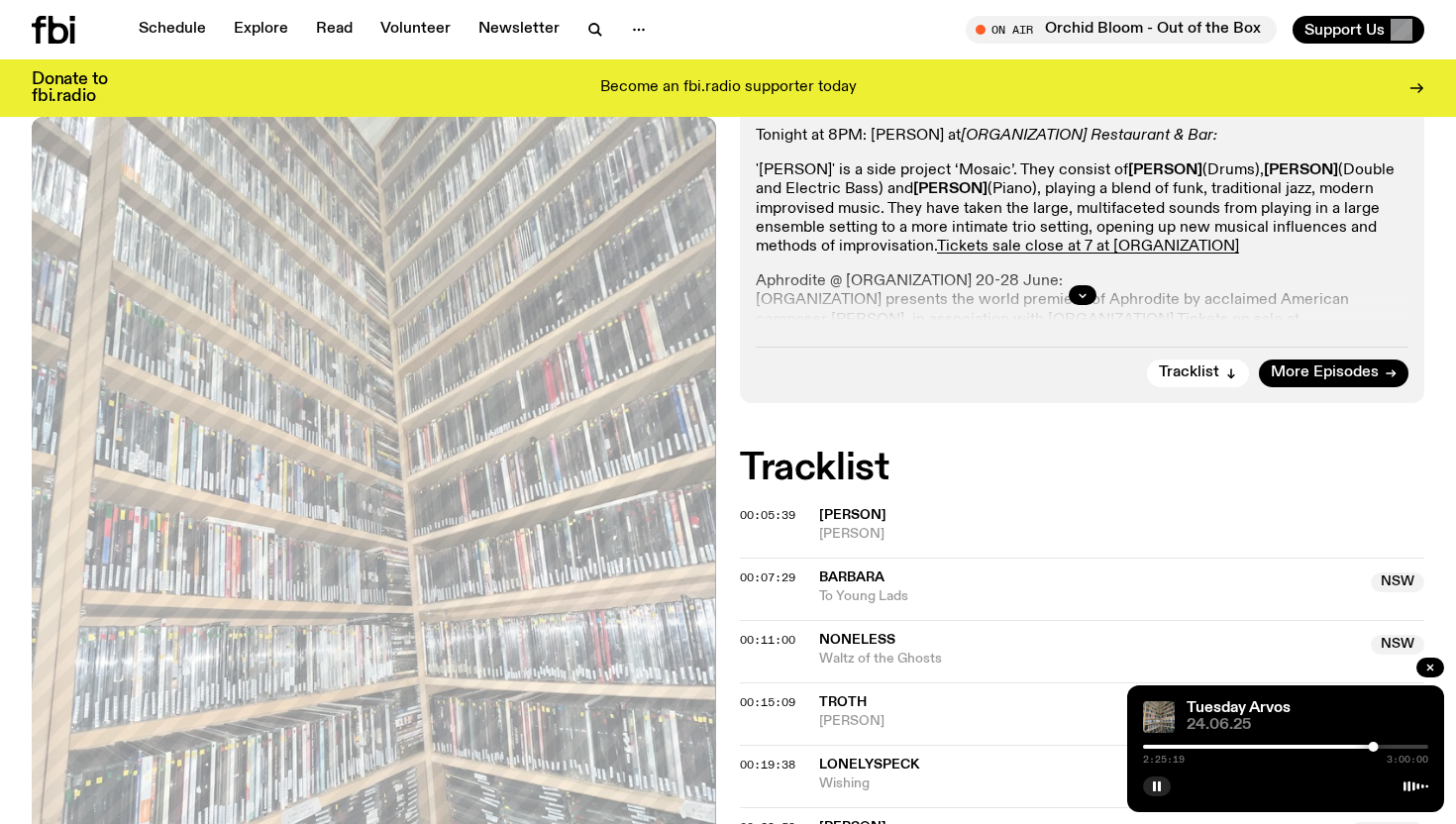 click at bounding box center (1286, 747) 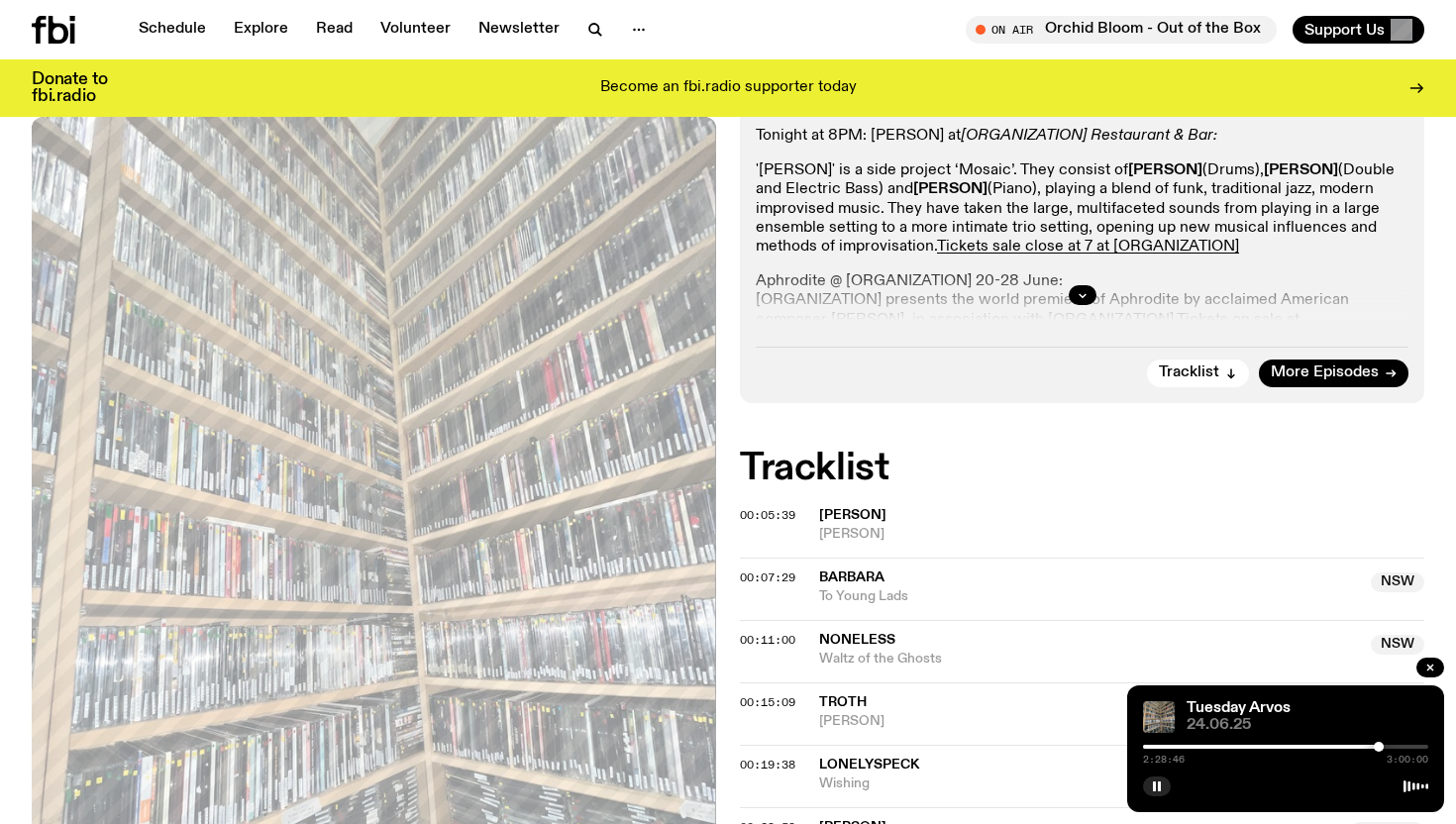 click at bounding box center [1286, 747] 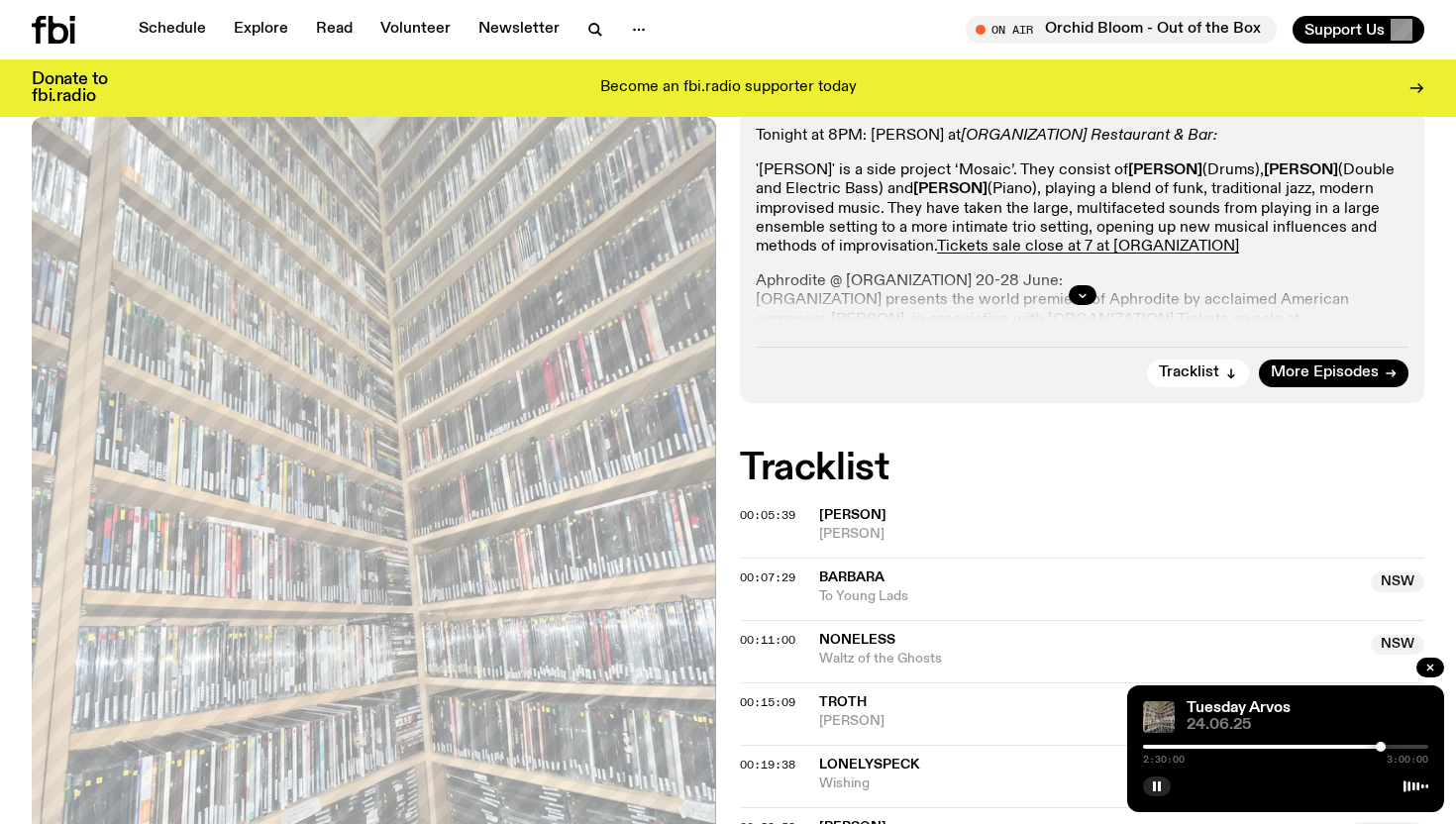 click at bounding box center [1381, 747] 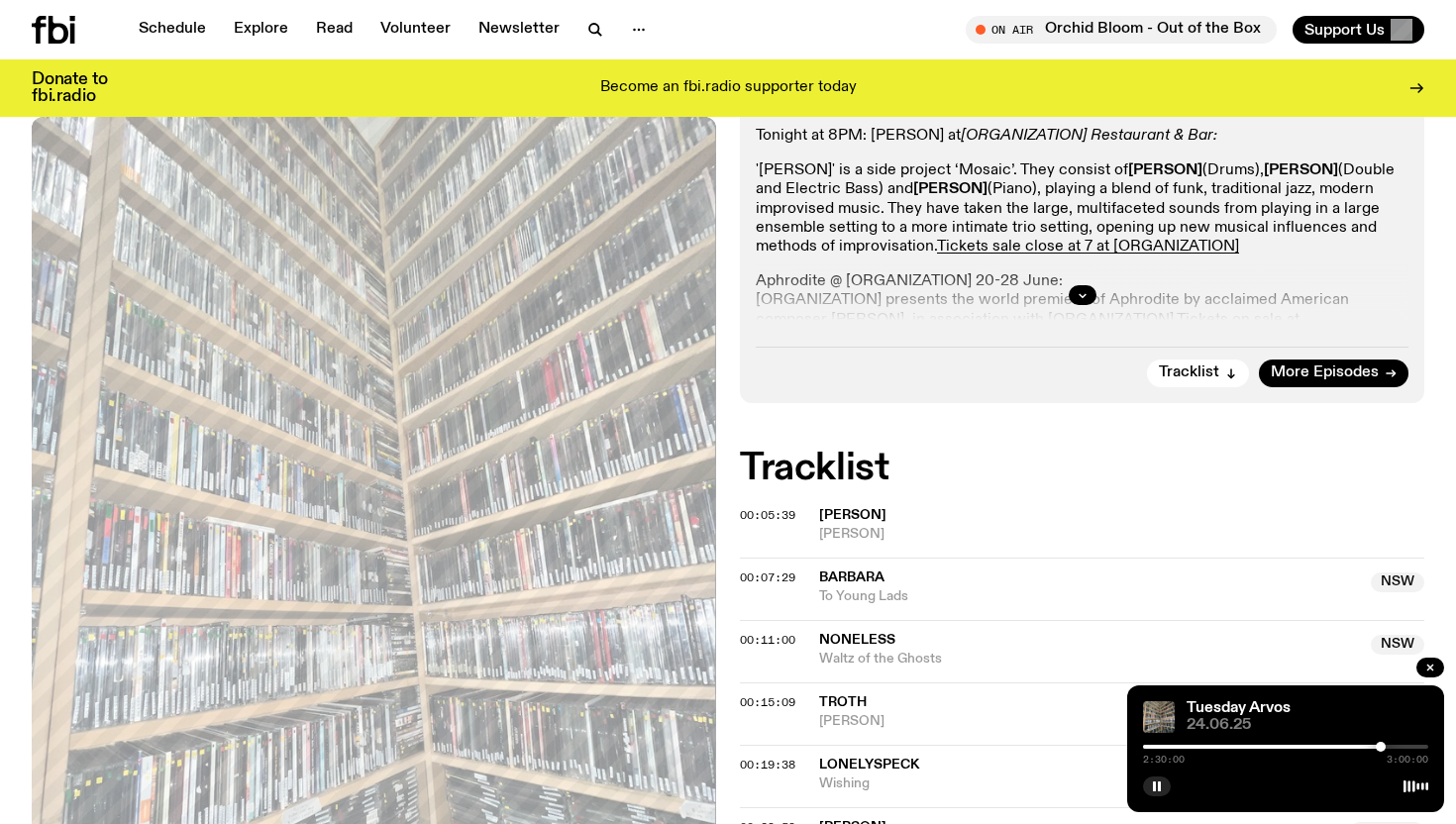 click at bounding box center [1286, 747] 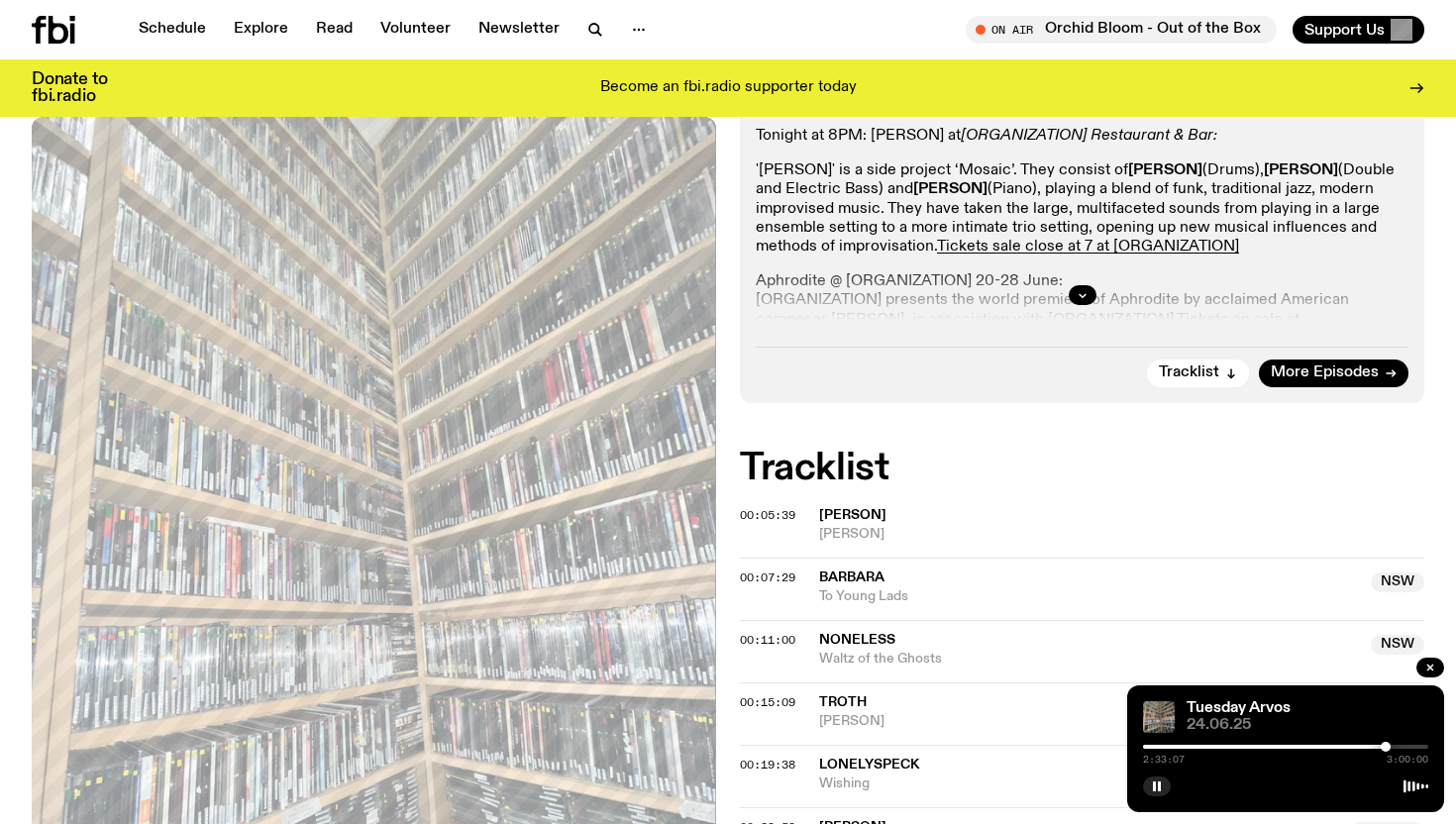 click at bounding box center [1286, 747] 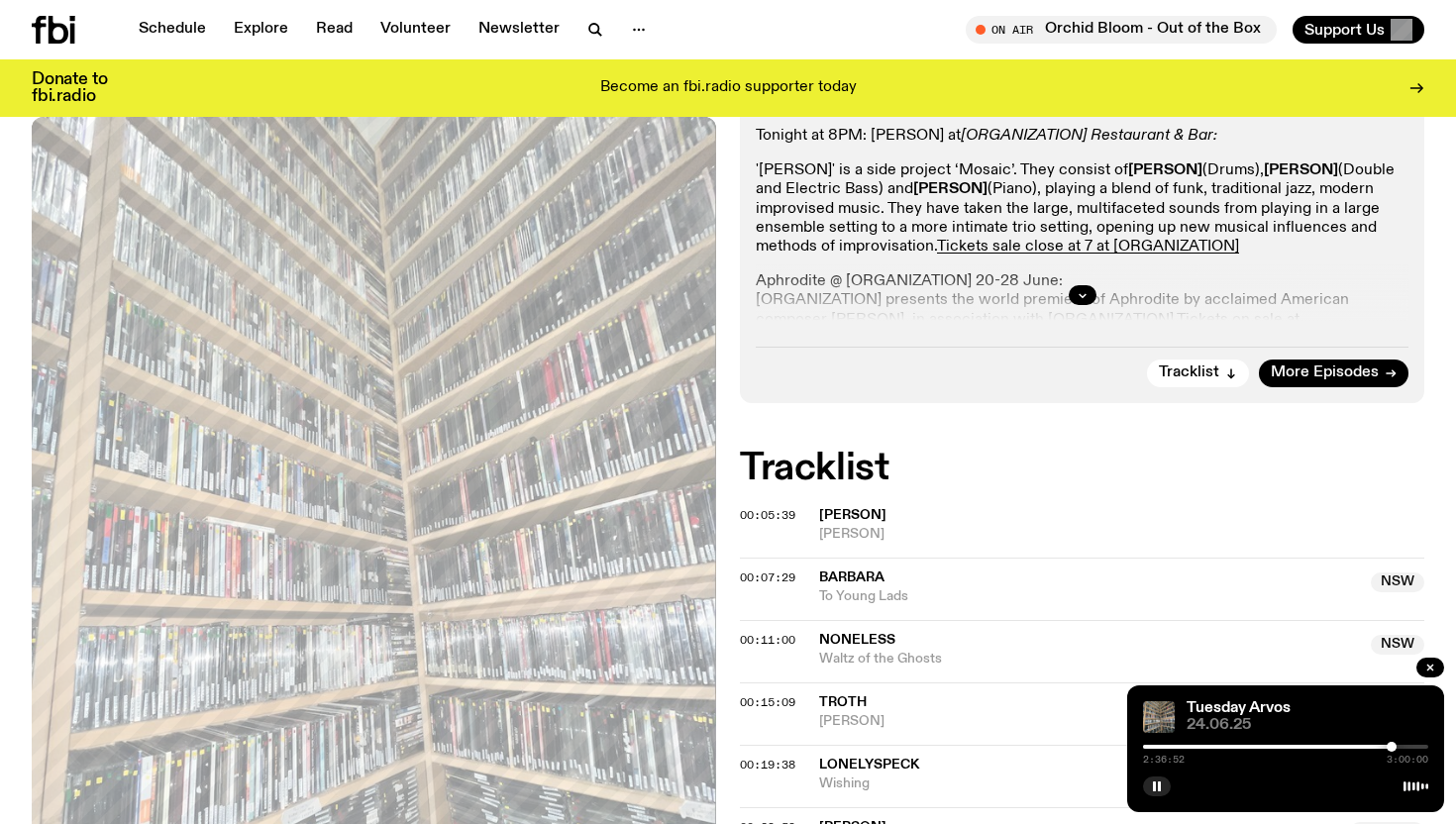 click at bounding box center (1392, 747) 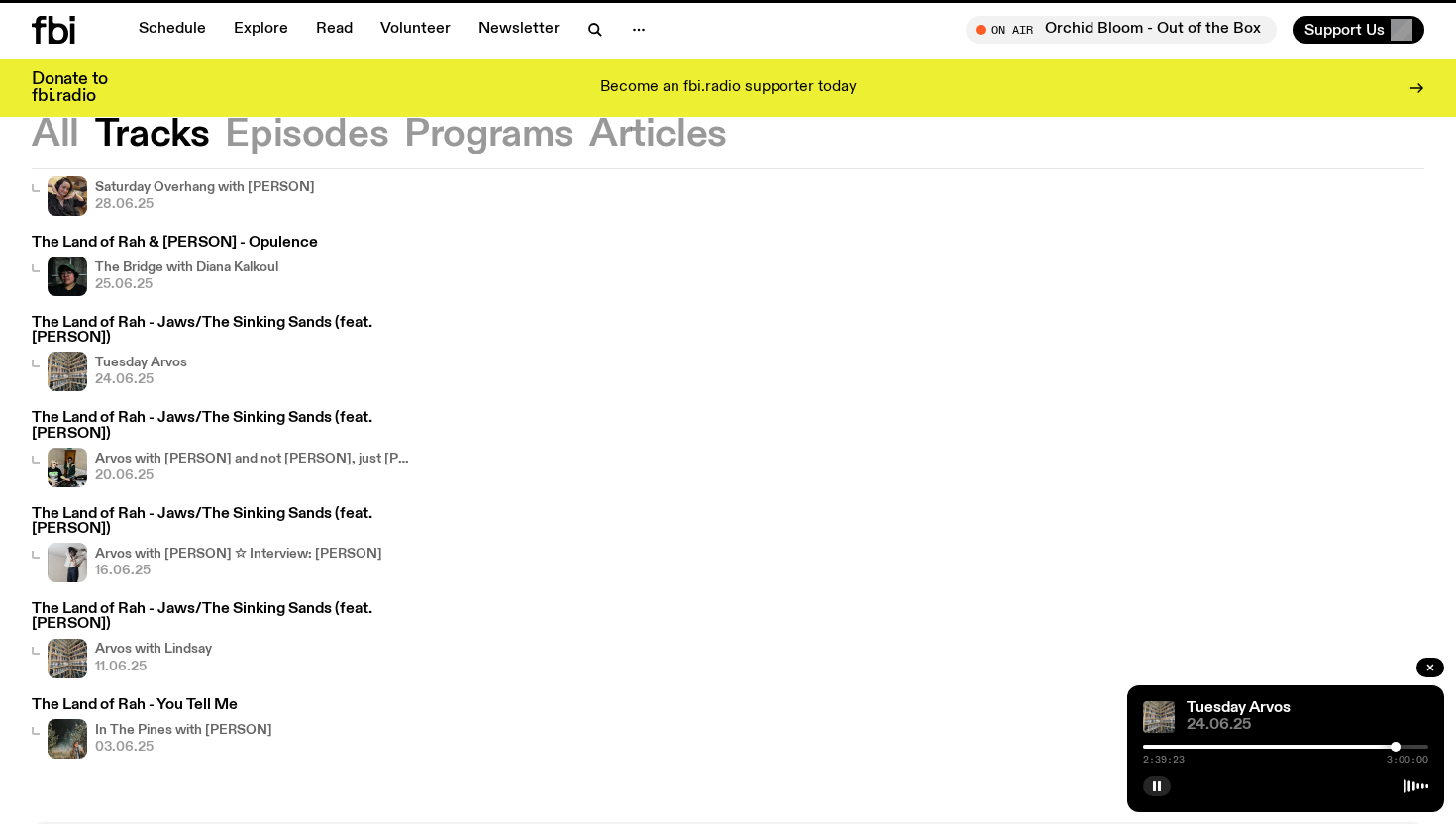 scroll, scrollTop: 308, scrollLeft: 0, axis: vertical 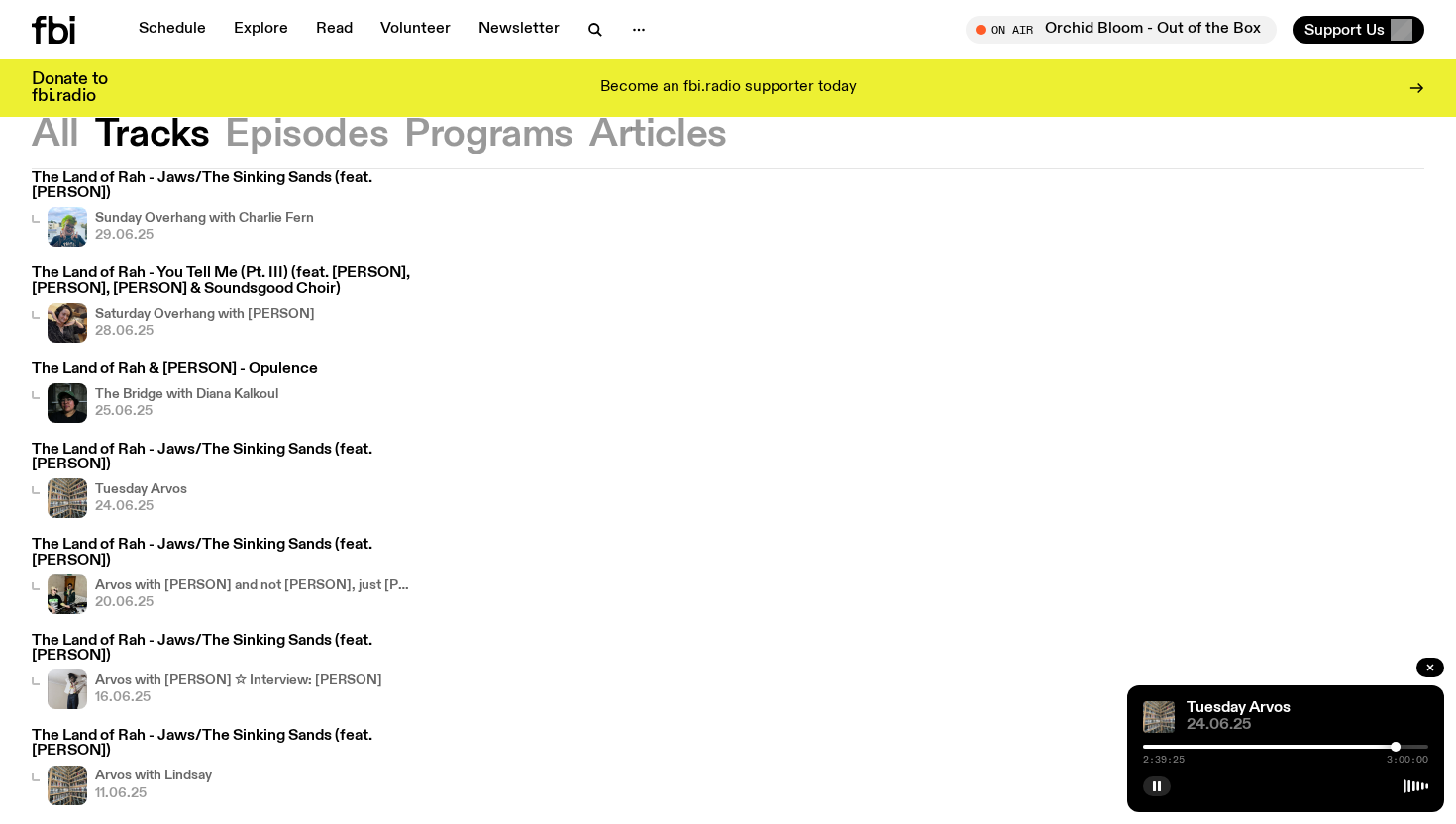 click on "The Land of Rah & [PERSON] - Opulence" at bounding box center [174, 369] 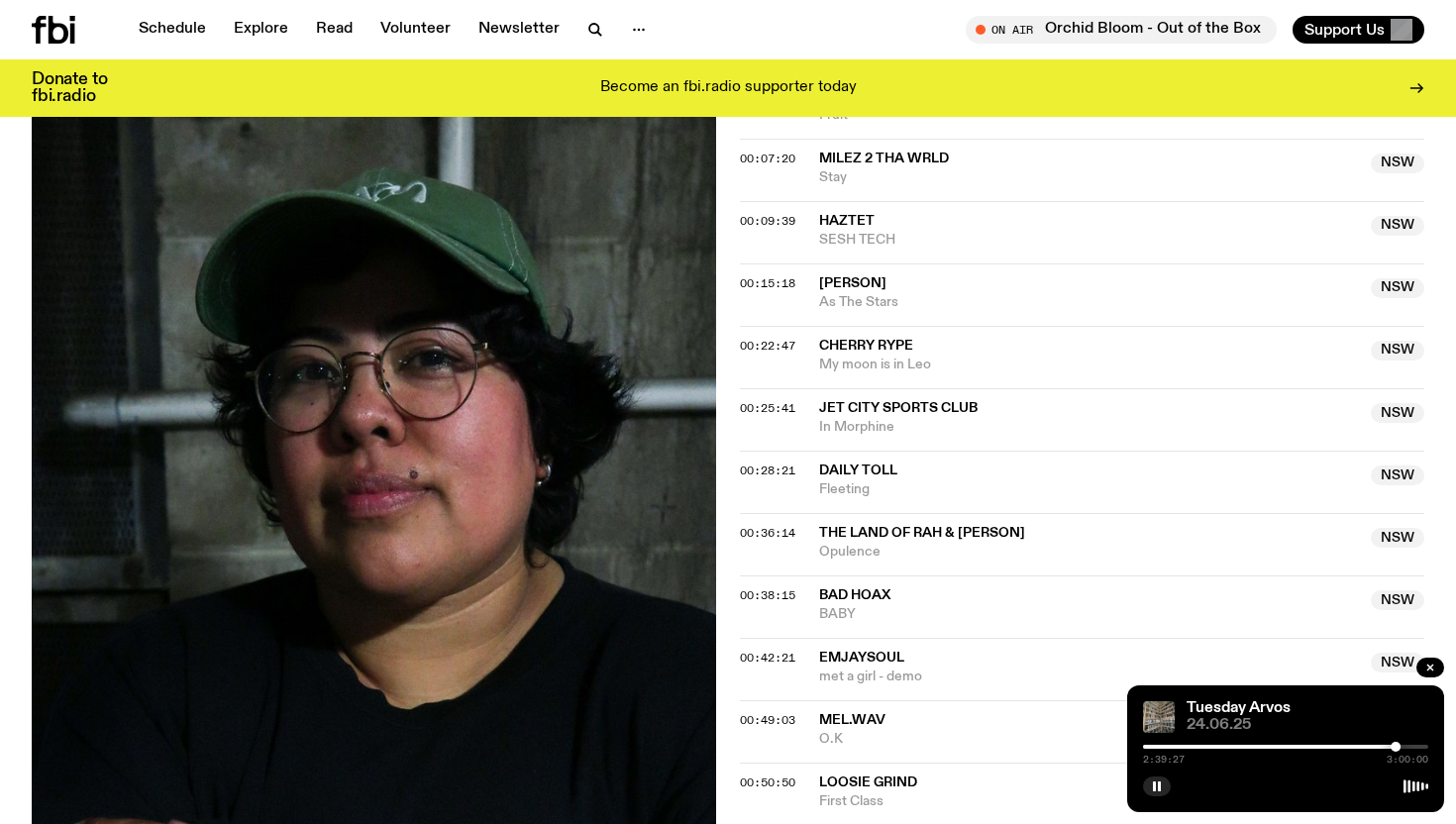 scroll, scrollTop: 851, scrollLeft: 0, axis: vertical 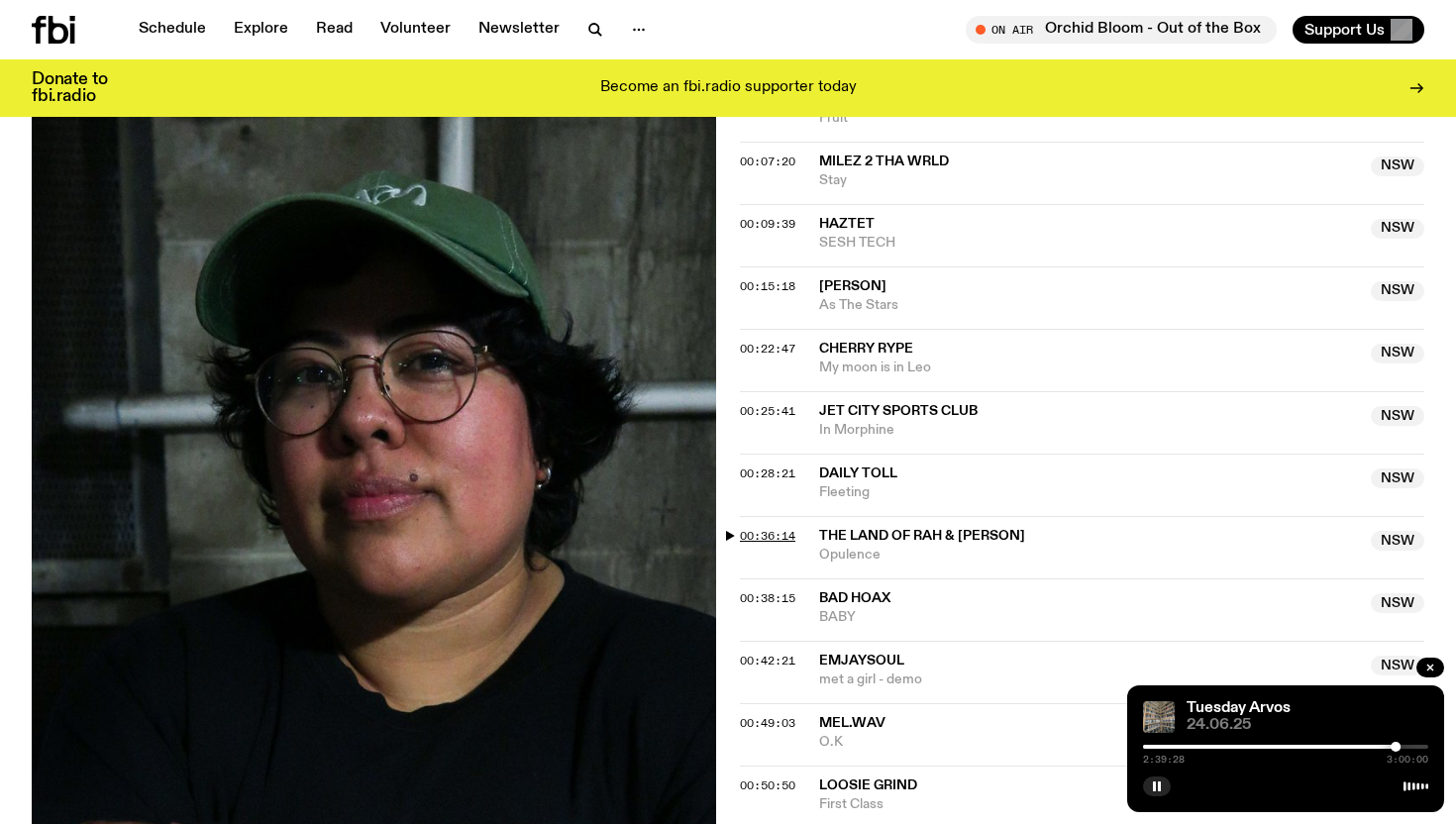 click on "00:36:14" at bounding box center [768, 536] 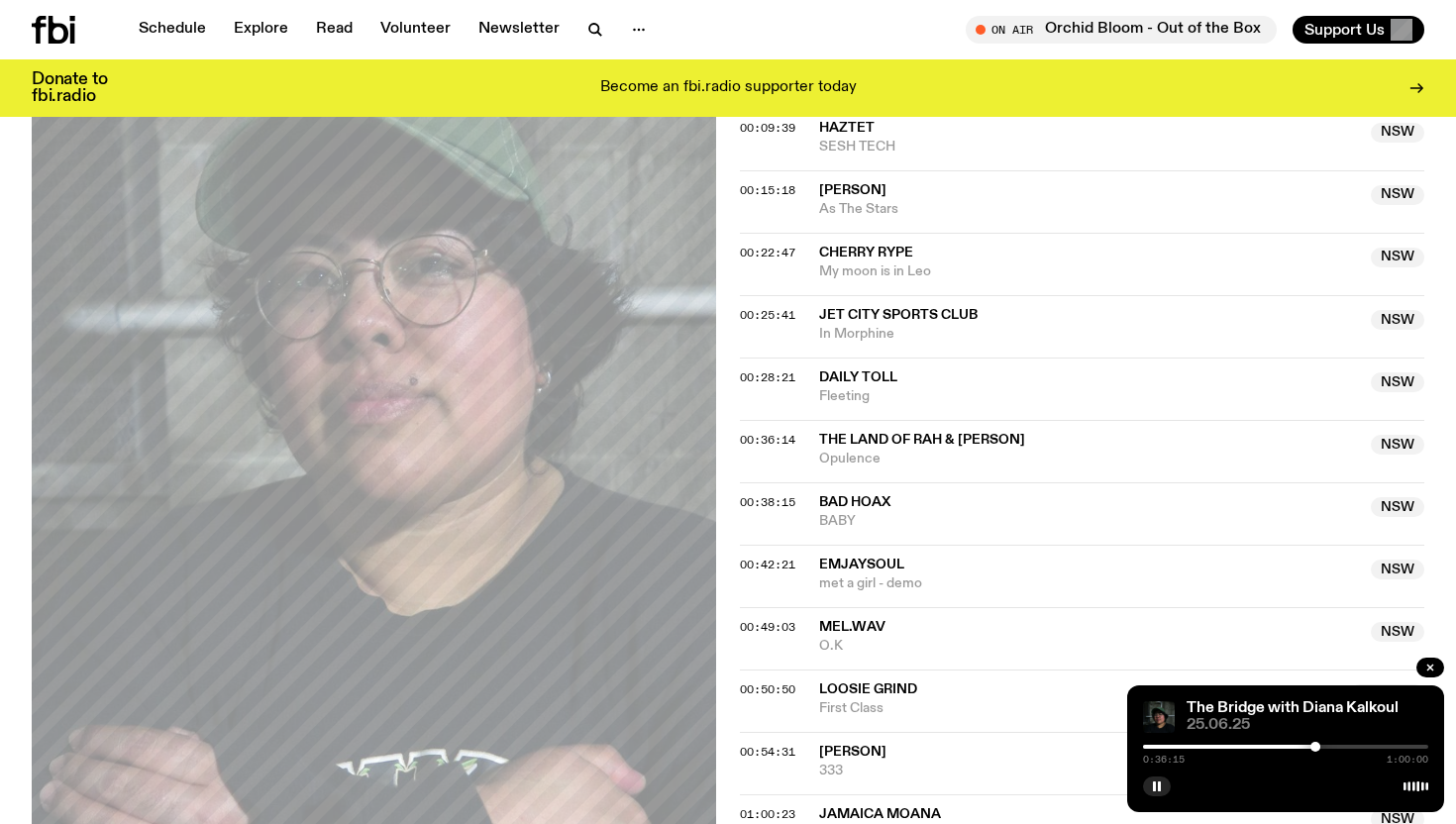 scroll, scrollTop: 961, scrollLeft: 0, axis: vertical 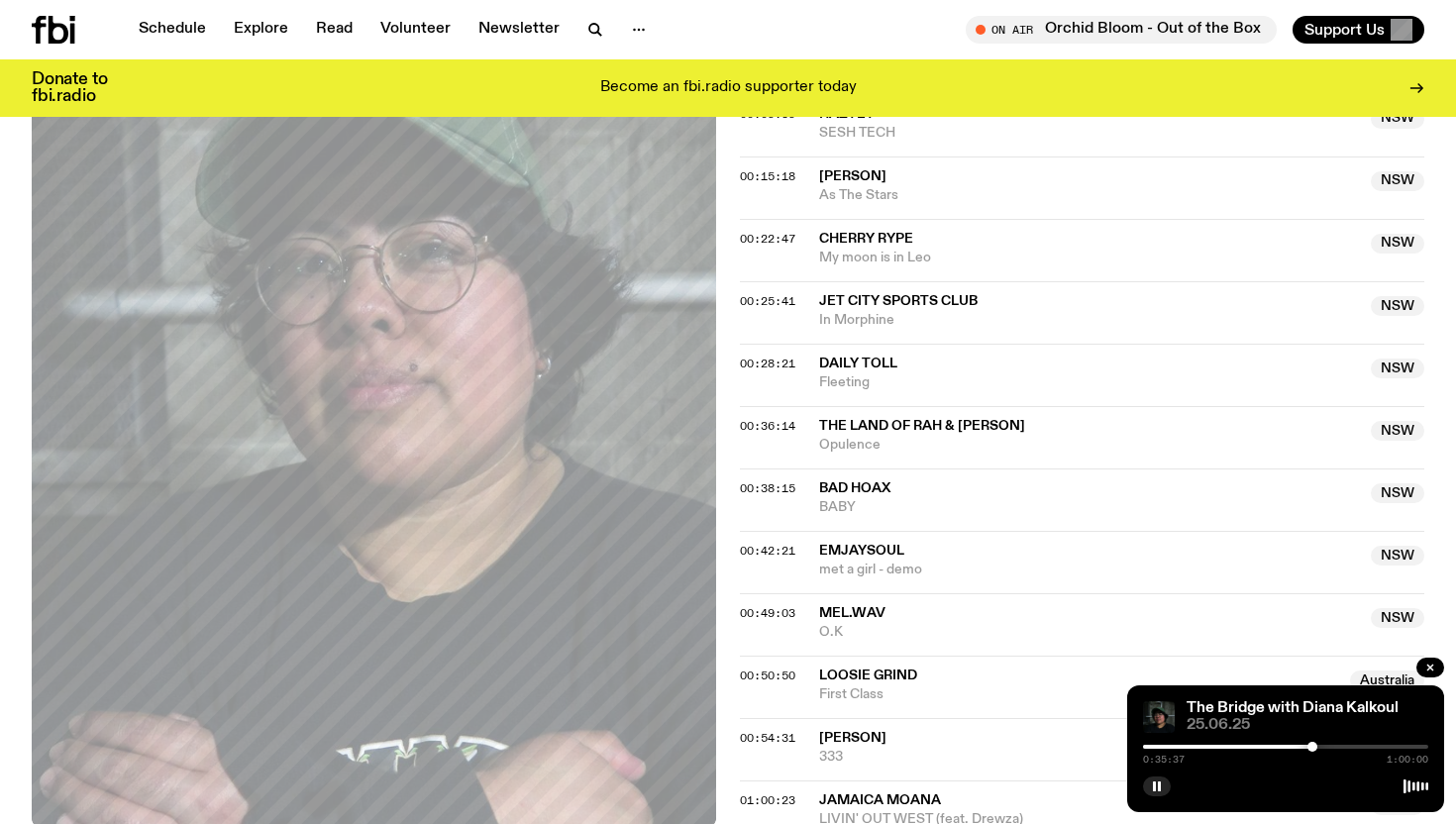 click at bounding box center [1312, 747] 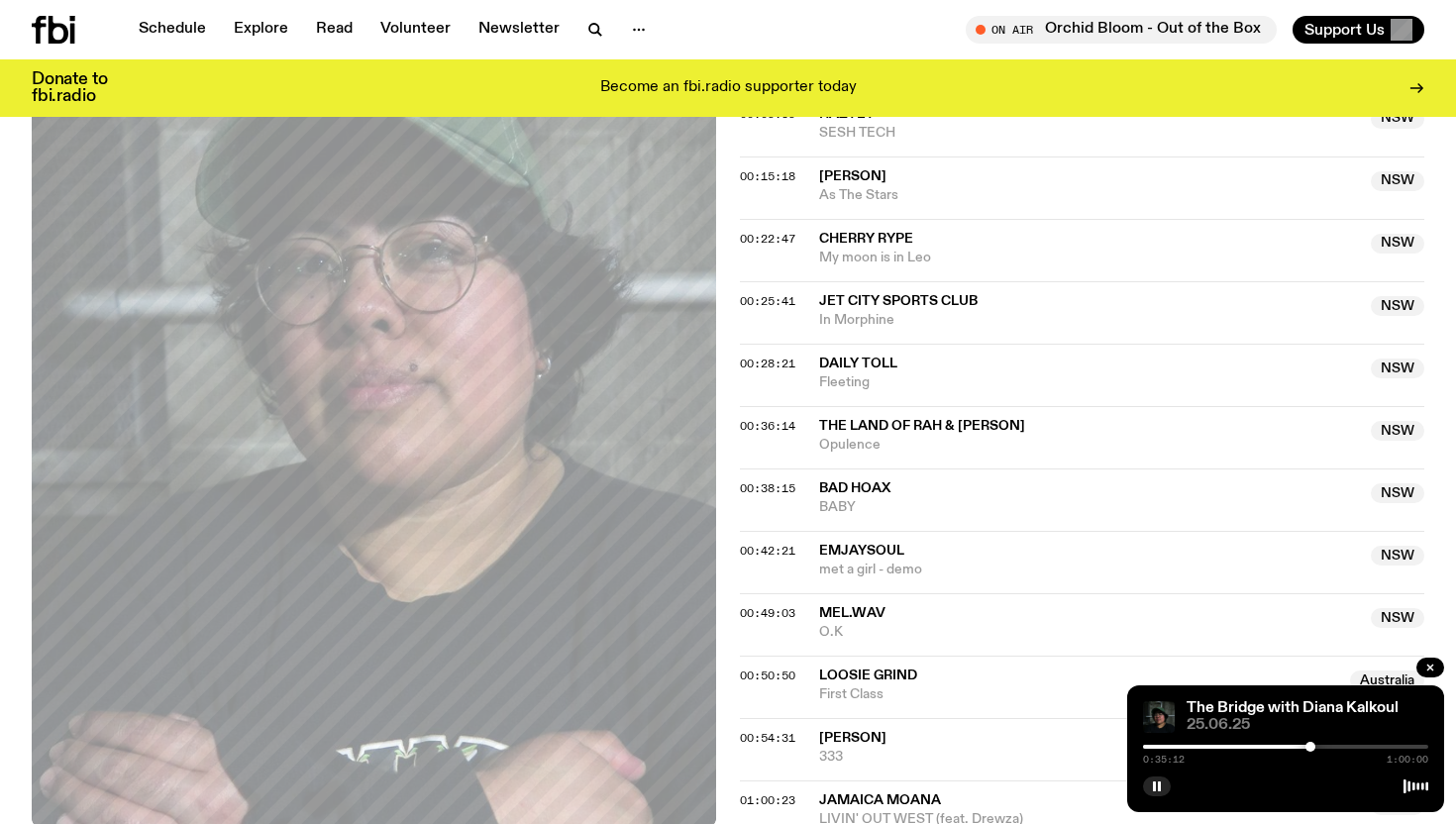 click at bounding box center (1310, 747) 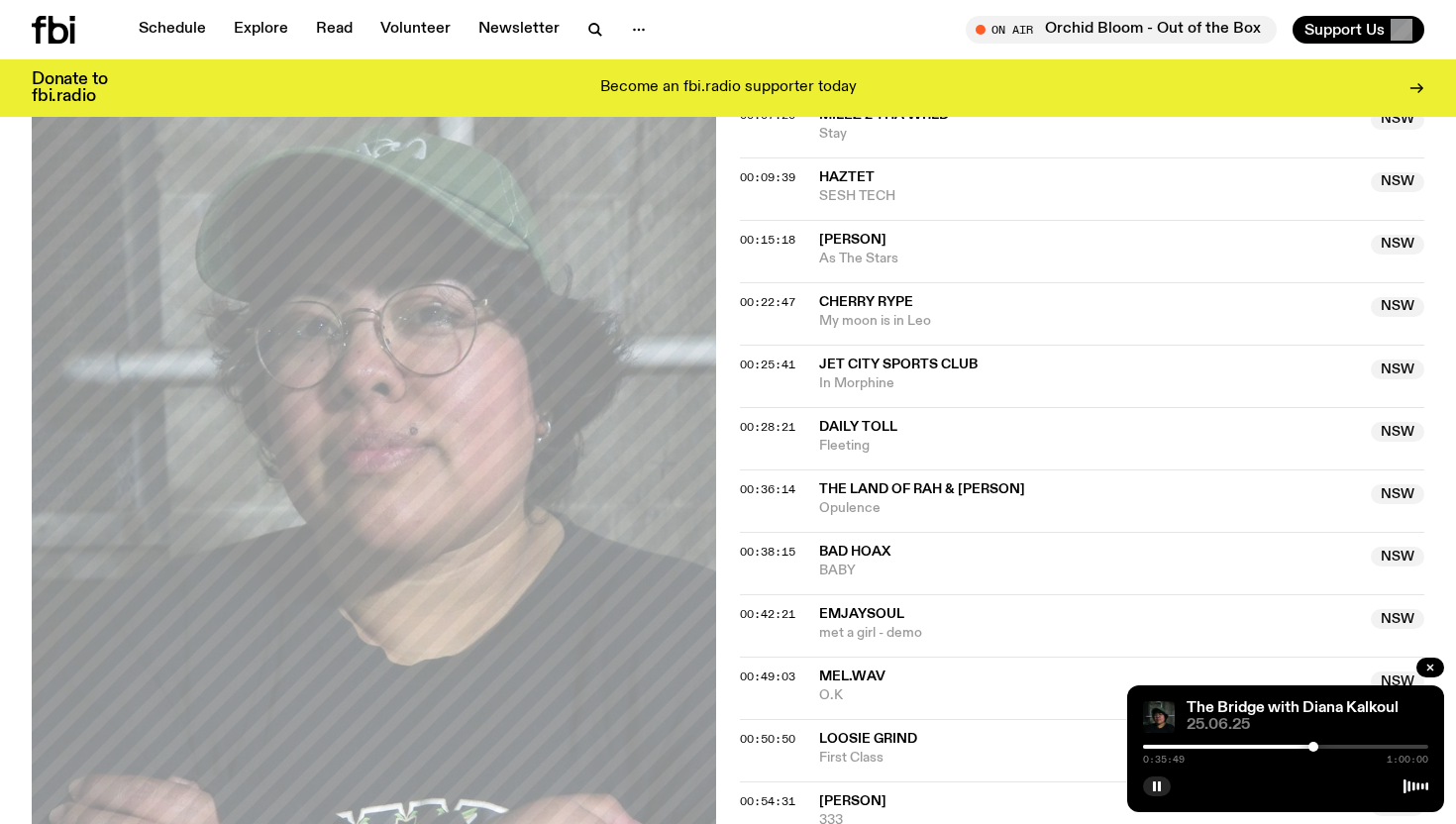 scroll, scrollTop: 895, scrollLeft: 0, axis: vertical 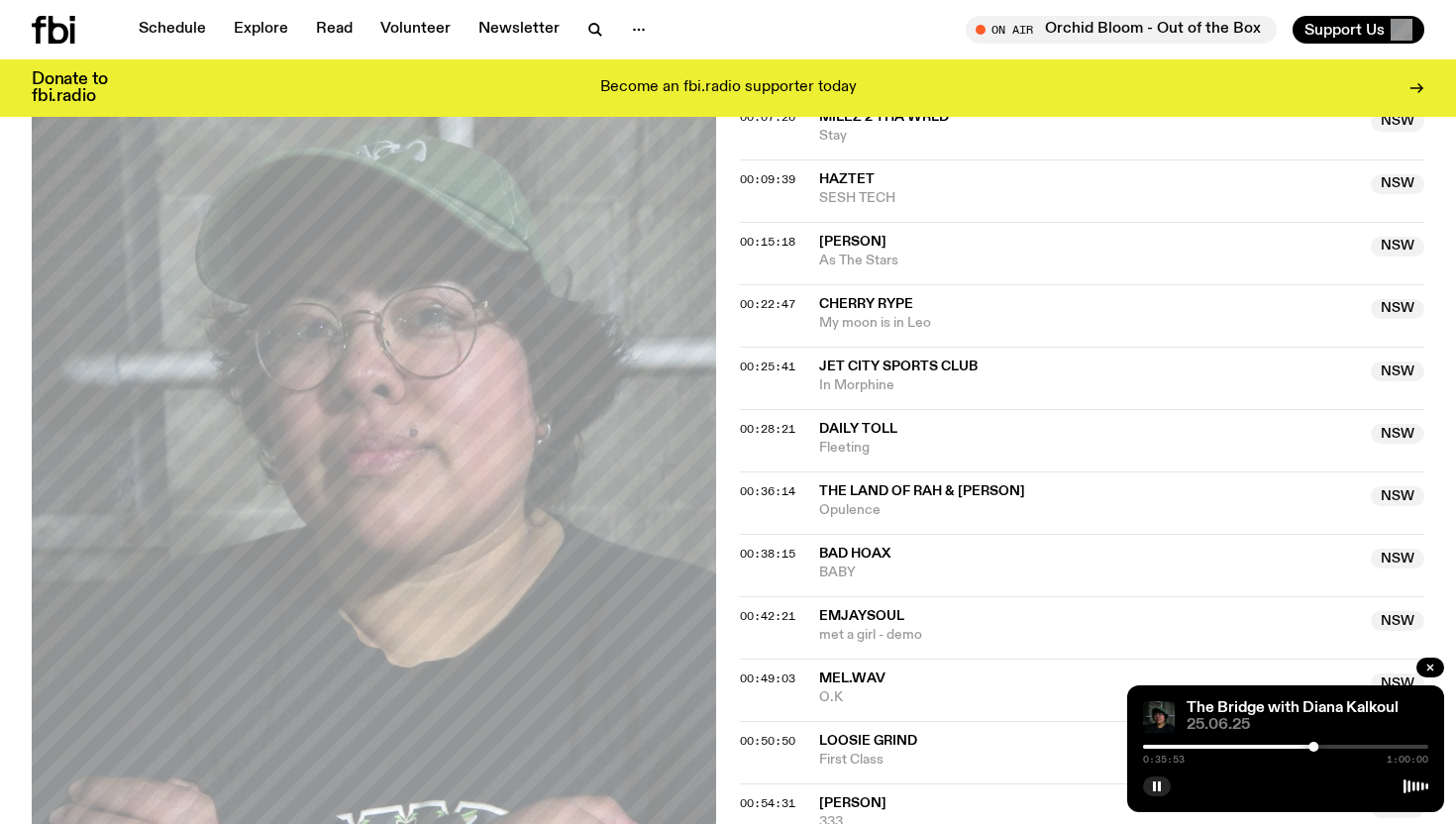 click at bounding box center (1286, 747) 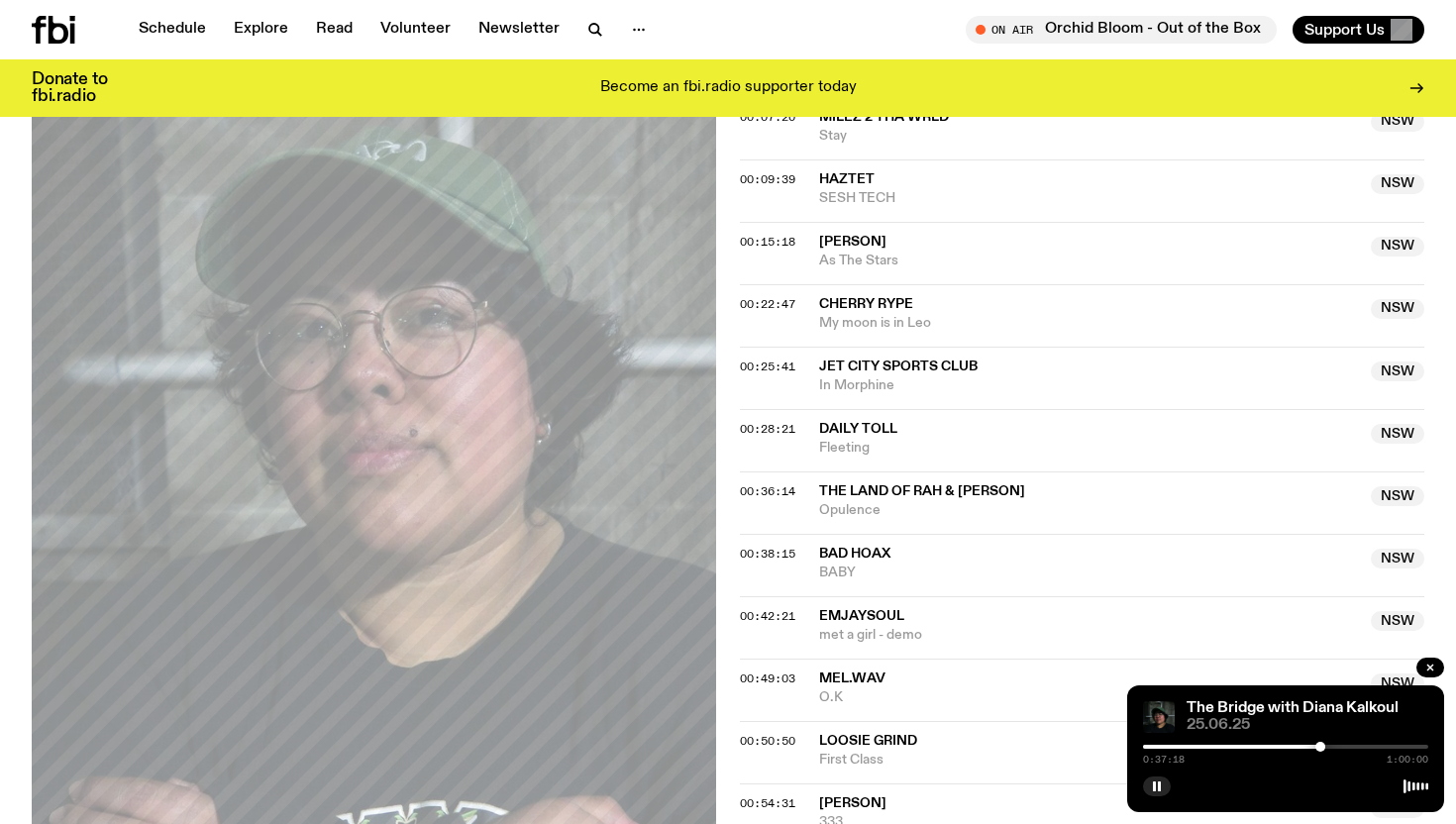 click at bounding box center [1320, 747] 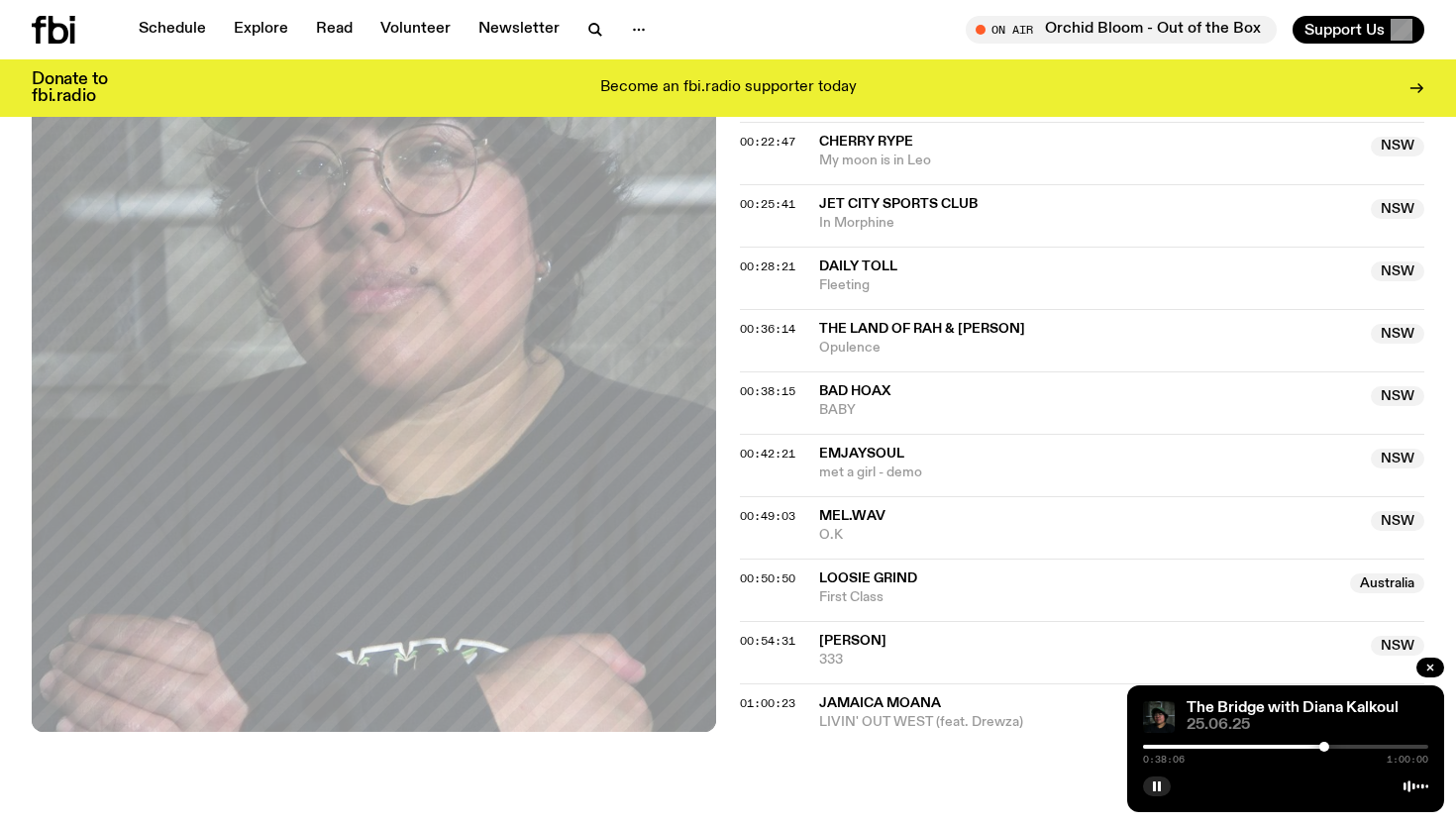 scroll, scrollTop: 1063, scrollLeft: 0, axis: vertical 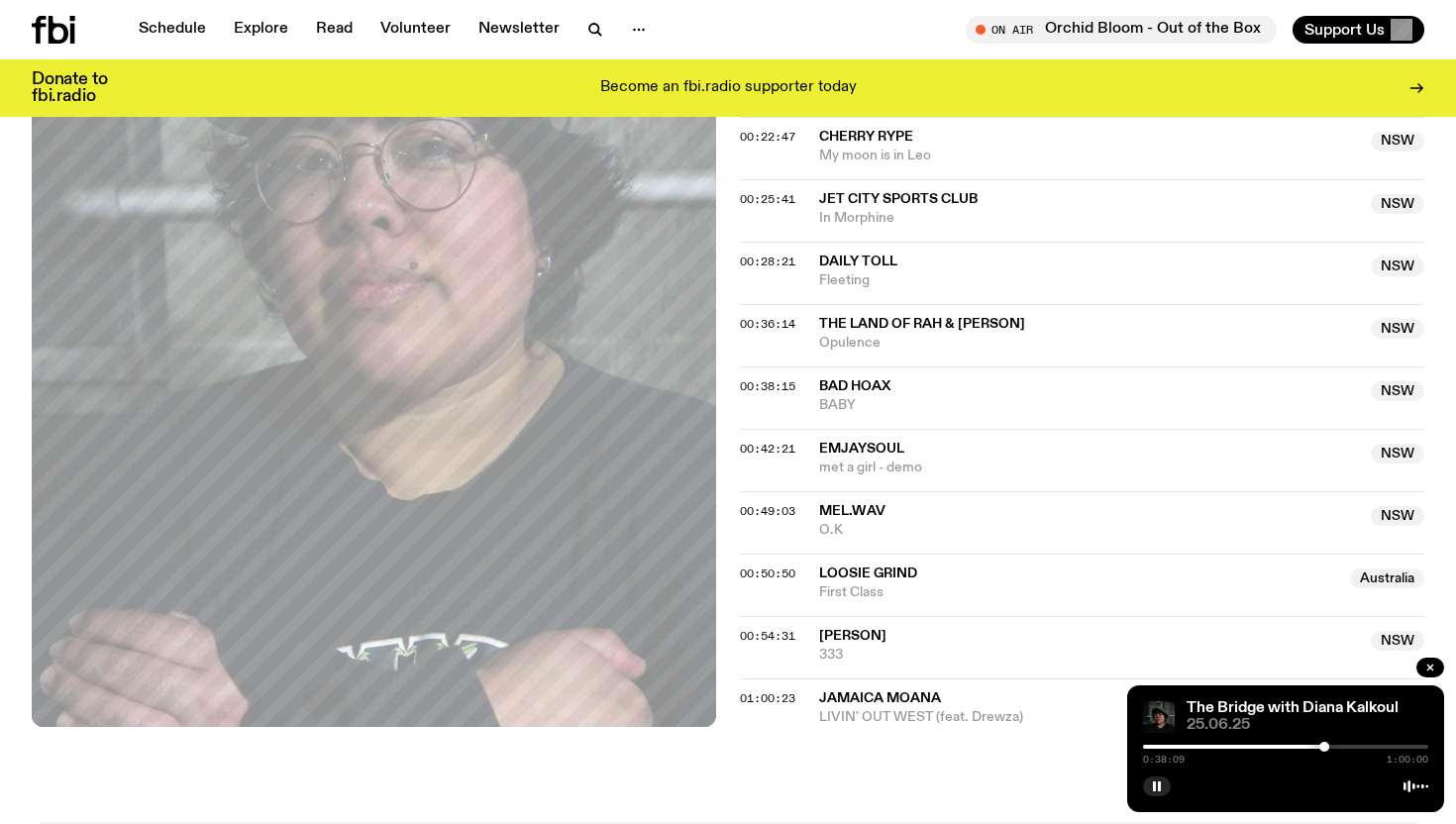 click at bounding box center [1286, 747] 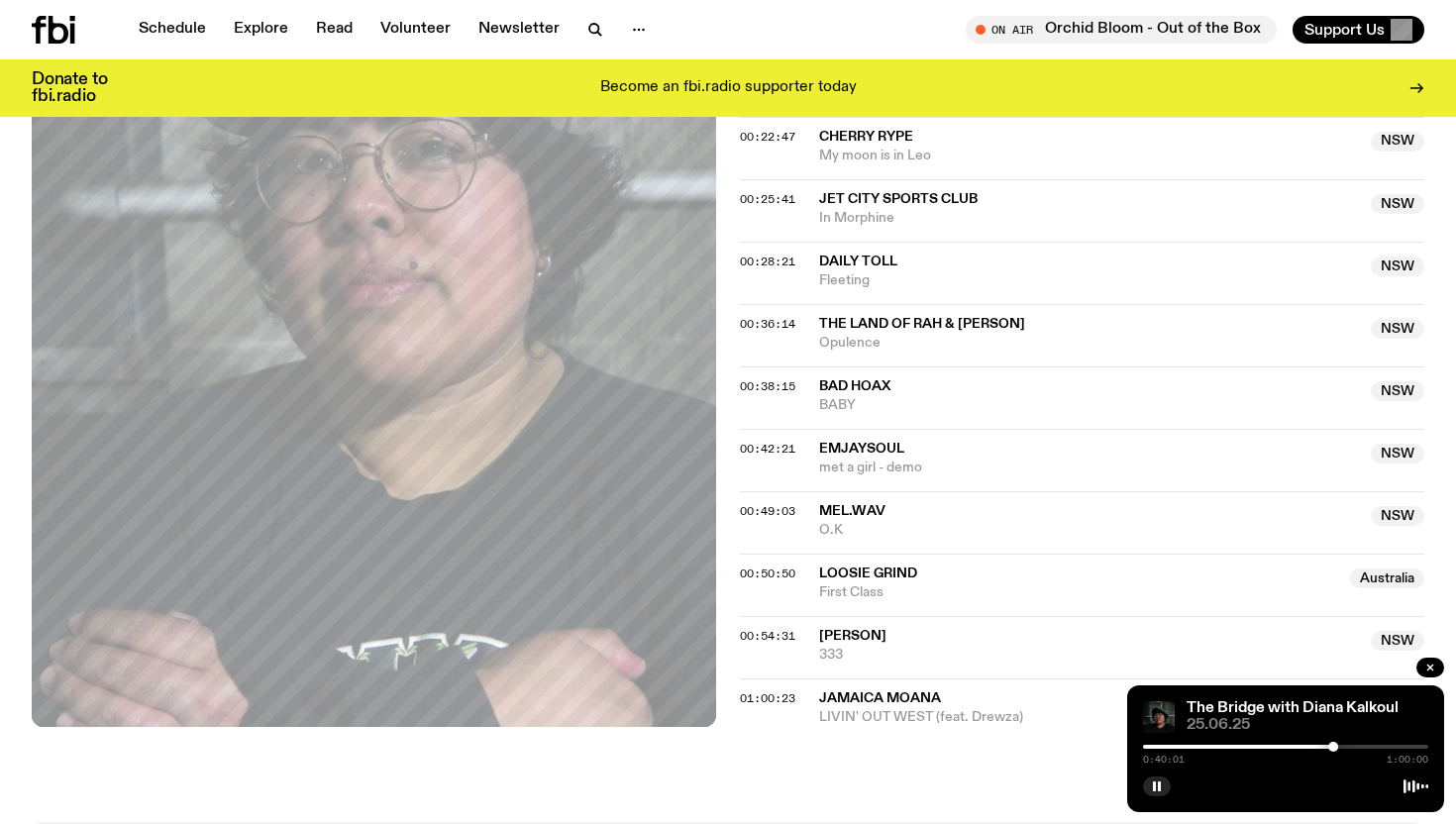click at bounding box center (1286, 747) 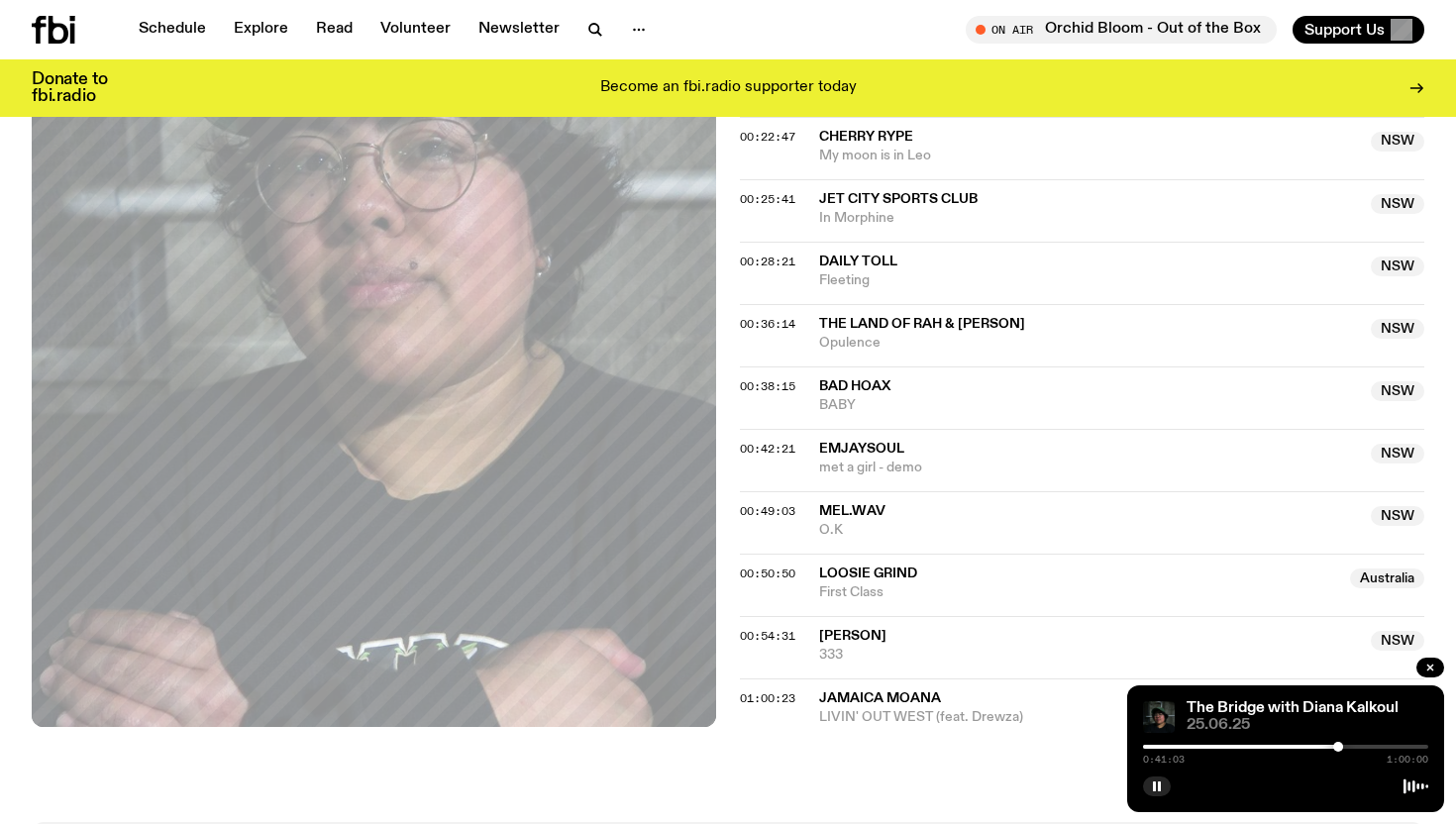 click at bounding box center (1338, 747) 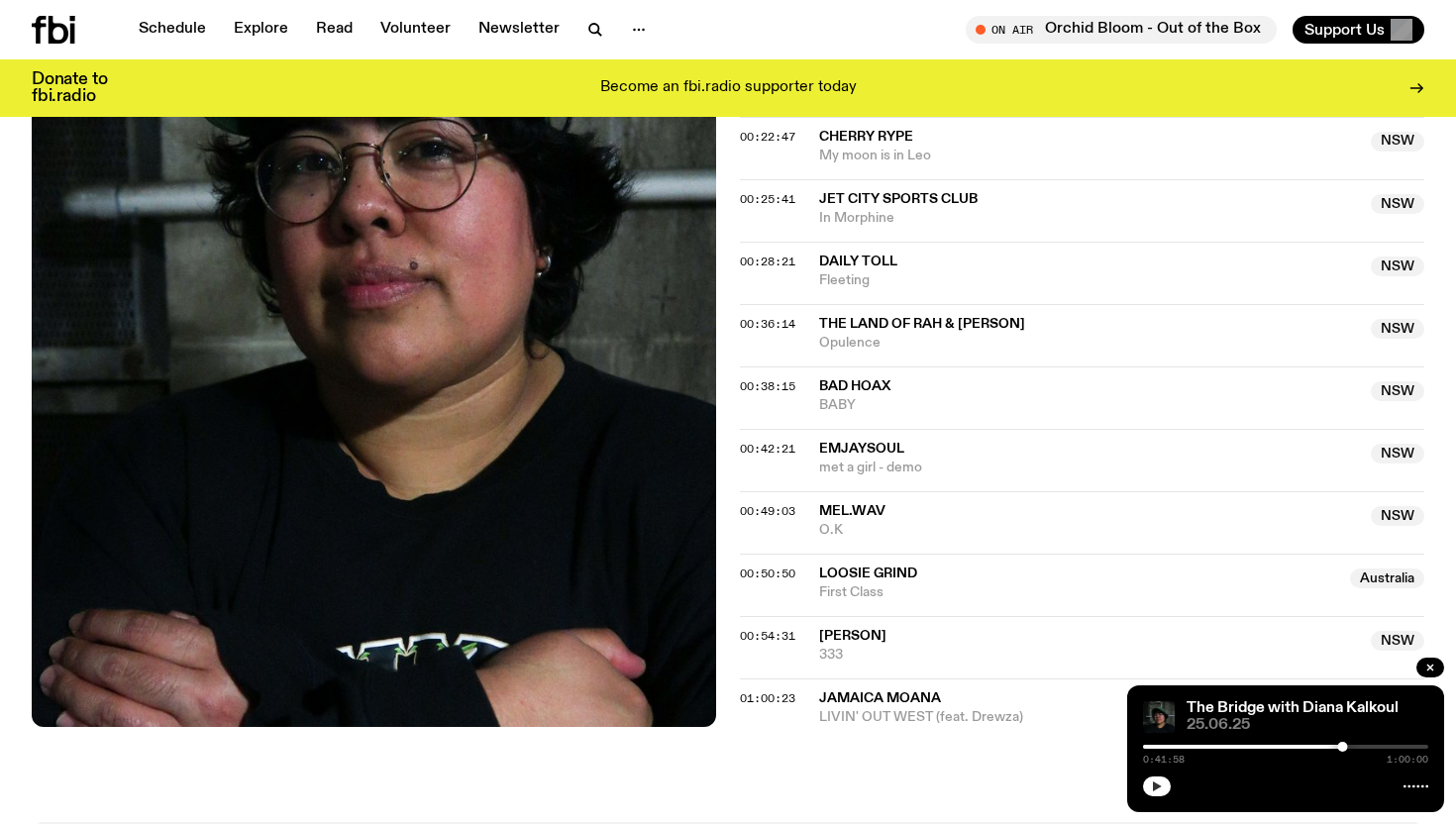 click 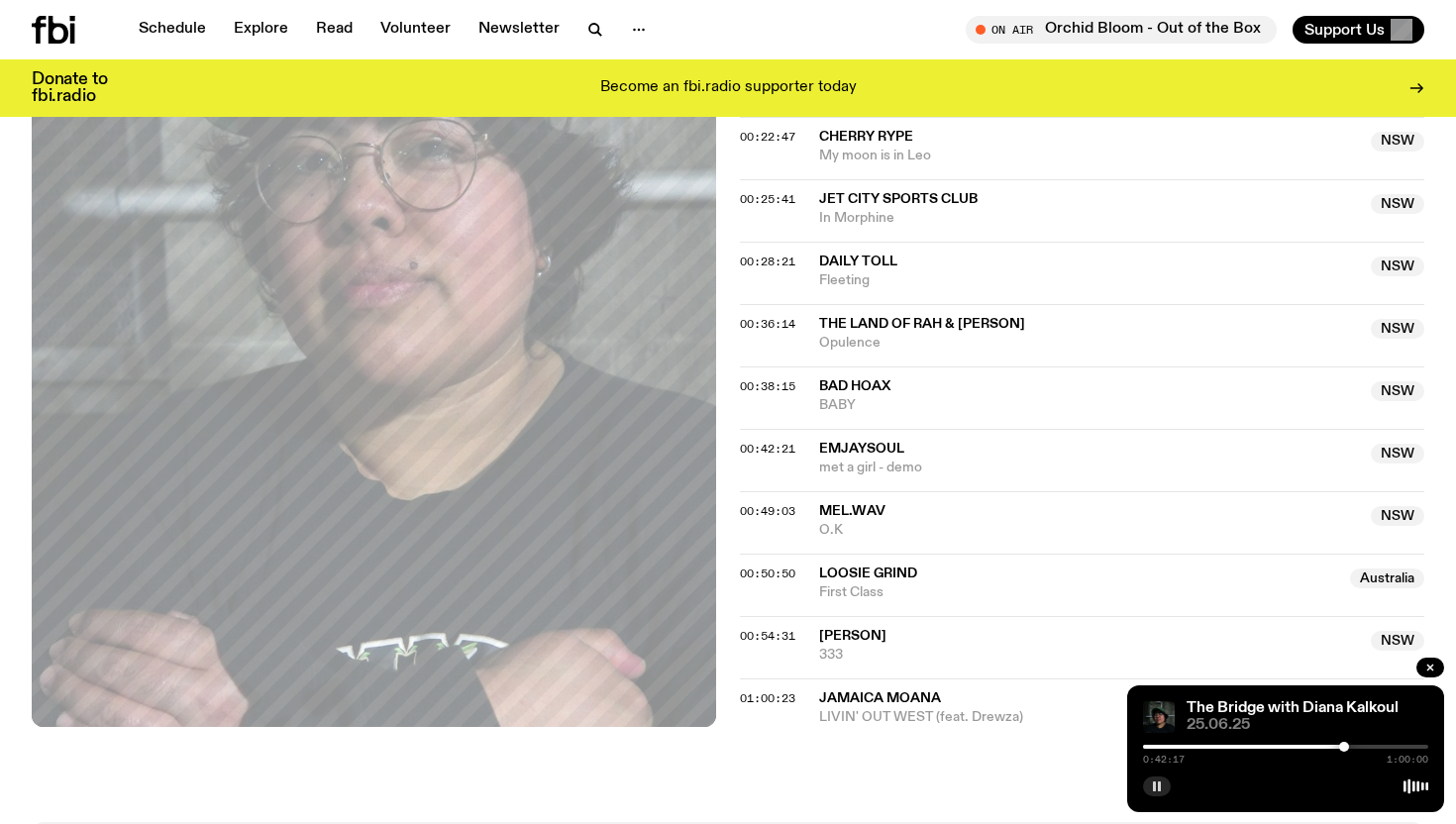 click at bounding box center (1286, 747) 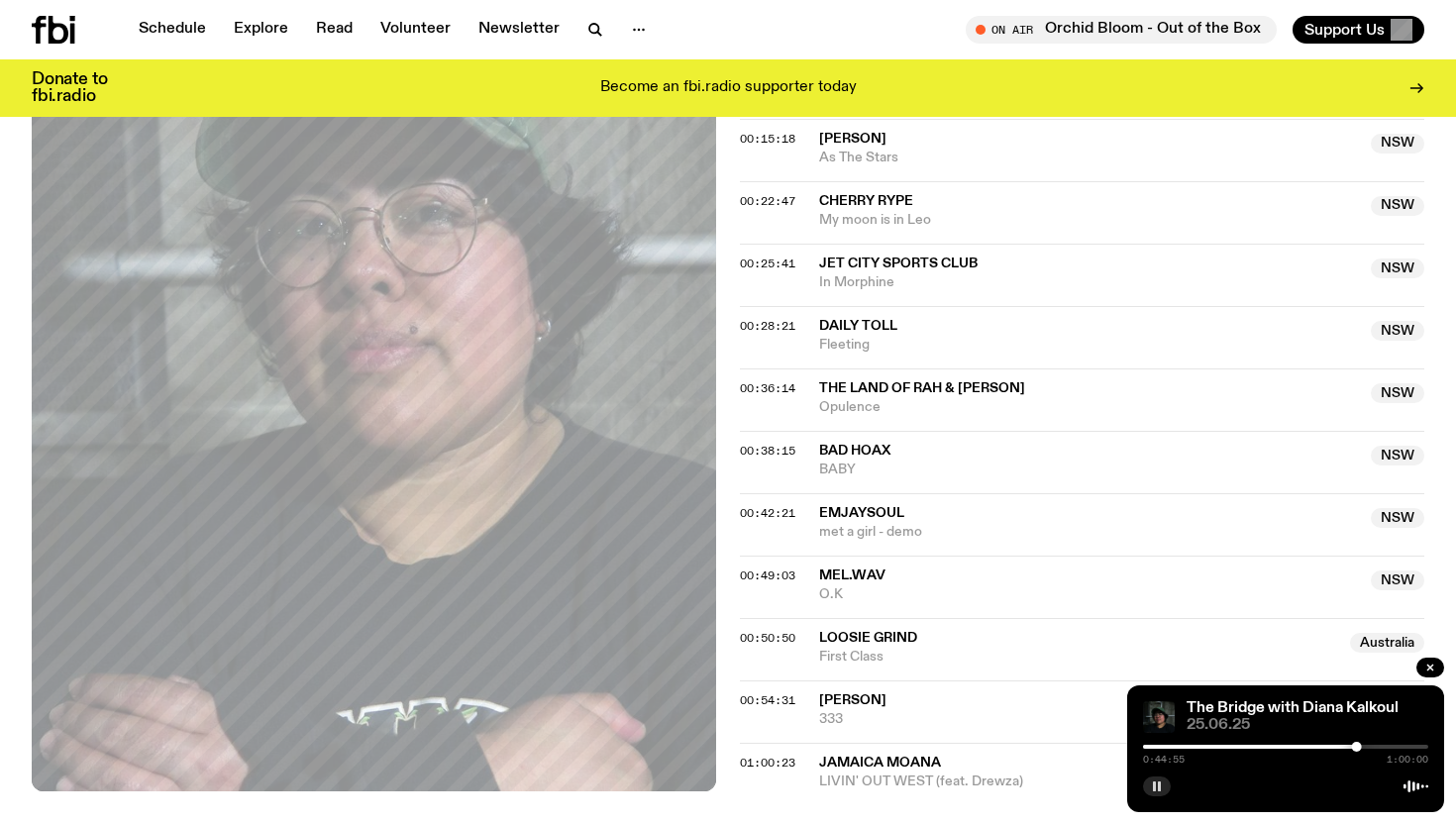 scroll, scrollTop: 717, scrollLeft: 0, axis: vertical 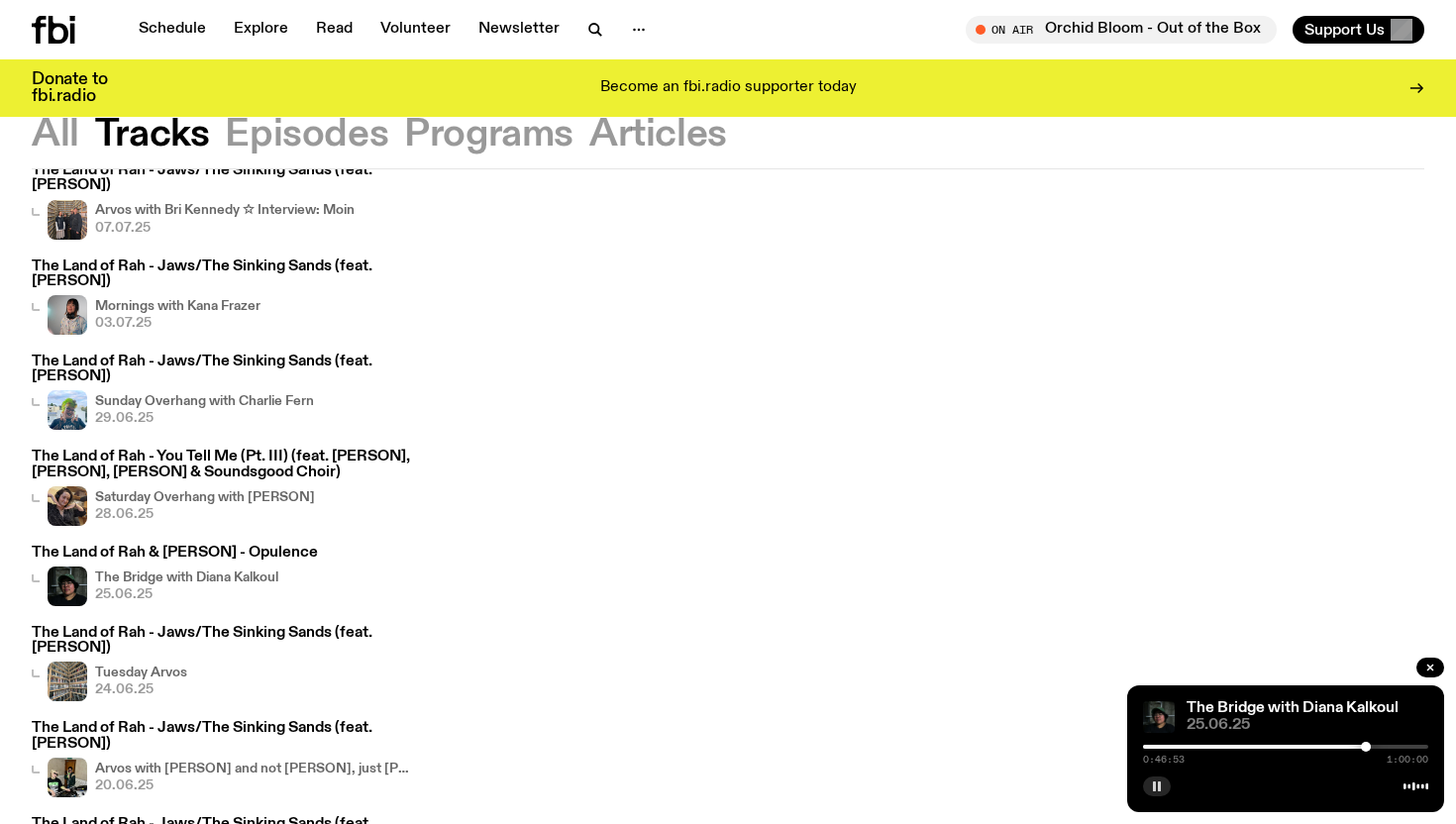 click on "The Land of Rah - You Tell Me (Pt. III) (feat. [PERSON], [PERSON], [PERSON] & Soundsgood Choir)" at bounding box center [222, 464] 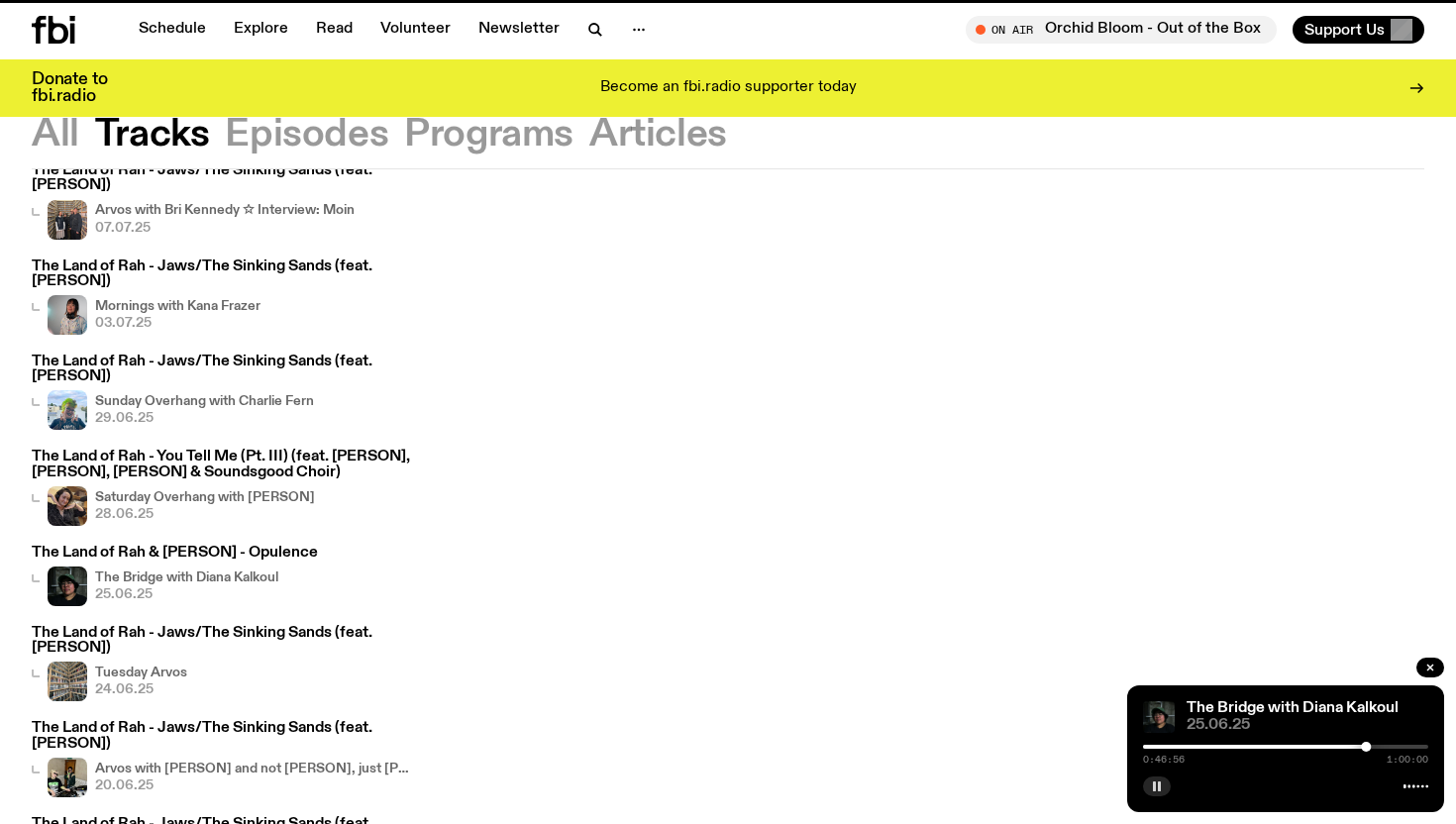 scroll, scrollTop: 0, scrollLeft: 0, axis: both 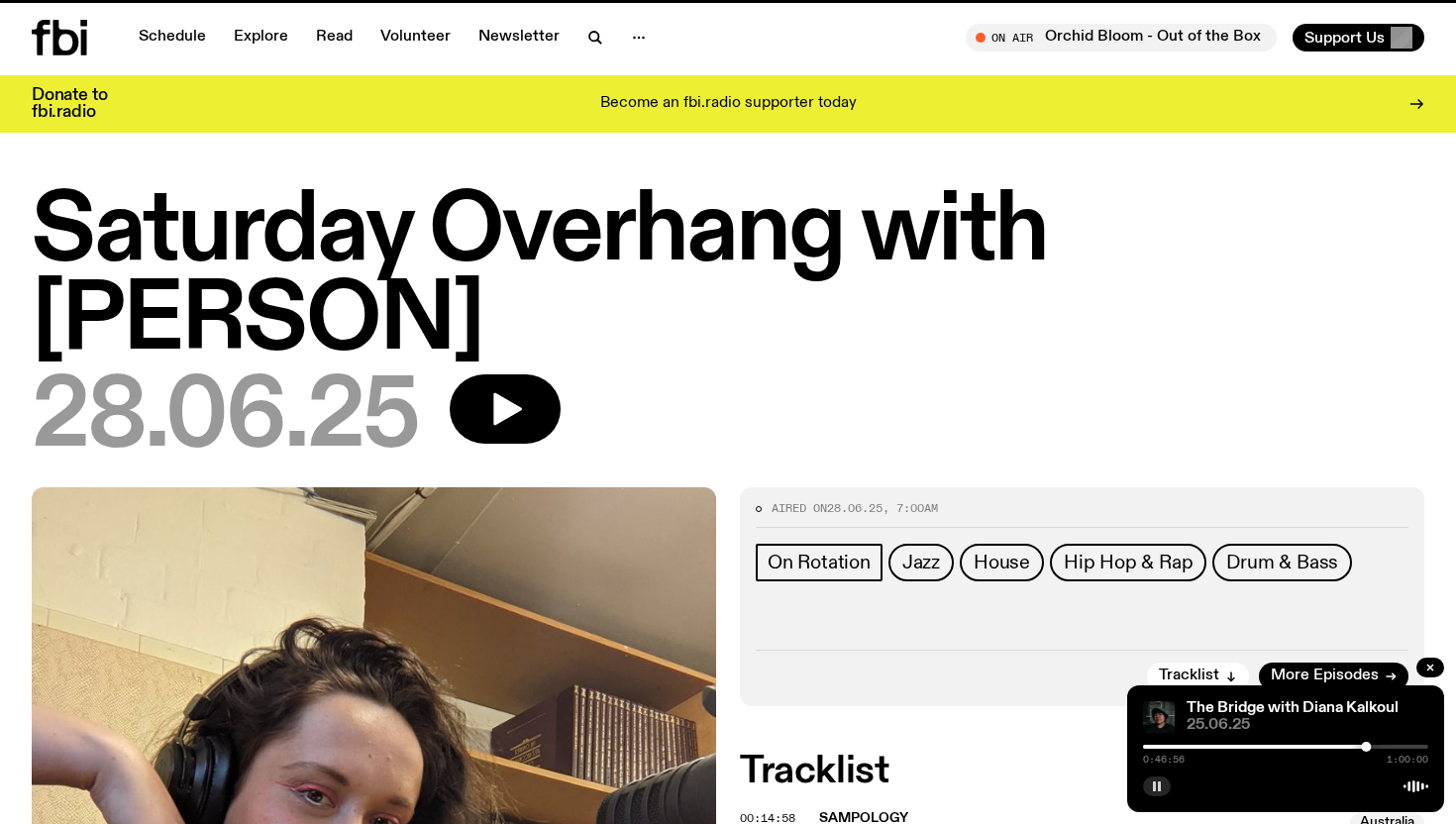 click 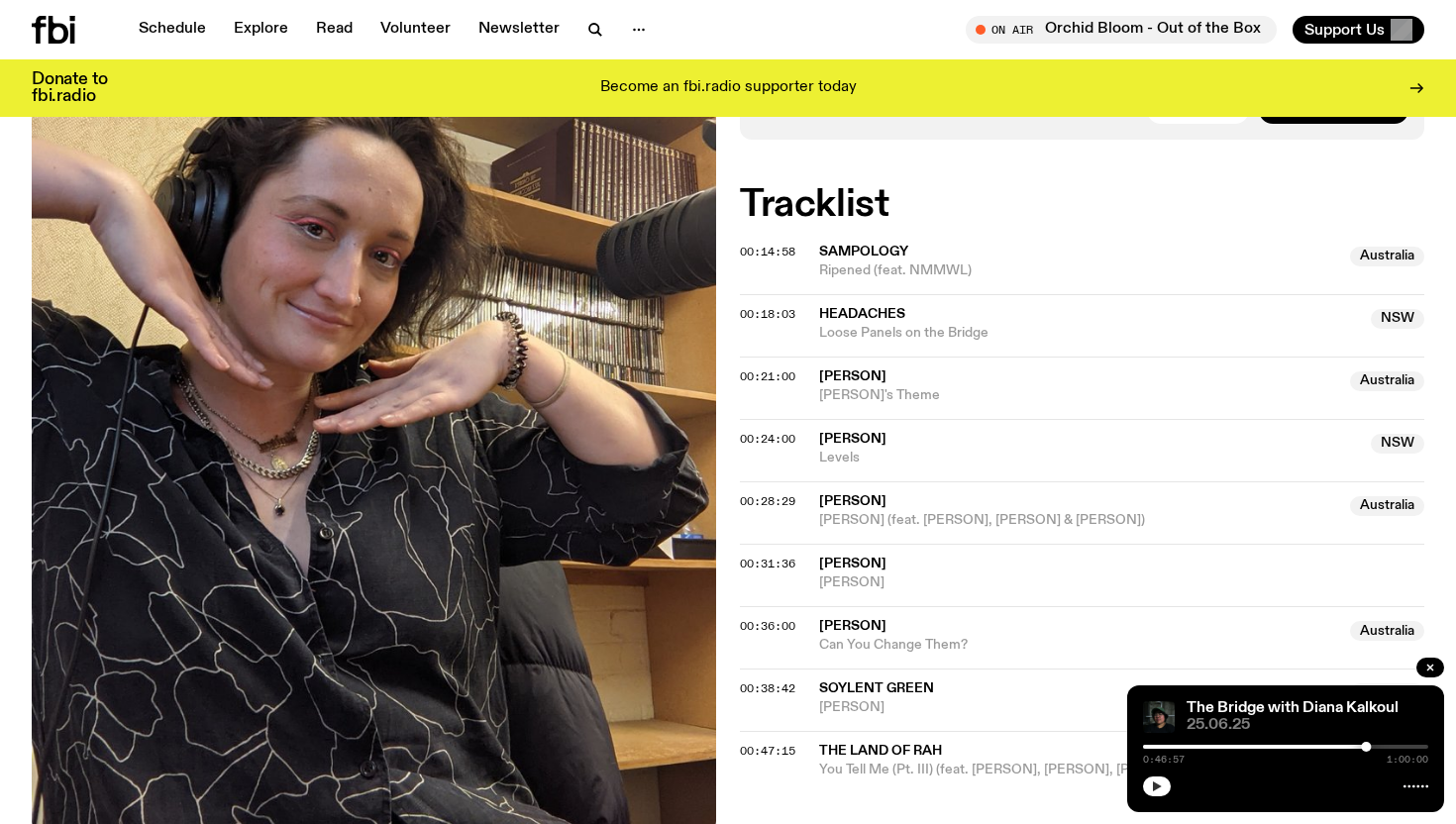 scroll, scrollTop: 662, scrollLeft: 0, axis: vertical 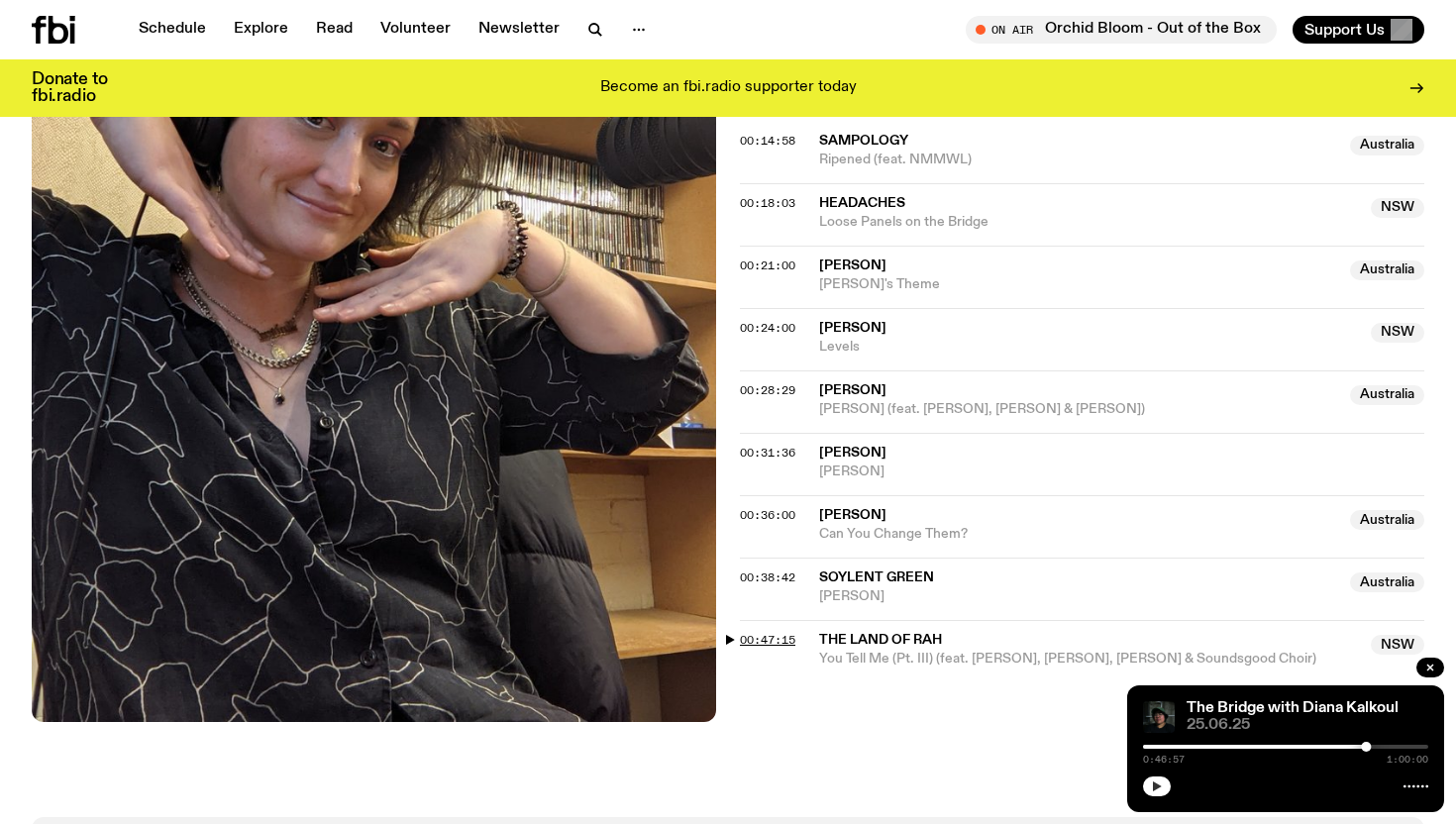 click on "00:47:15" at bounding box center (768, 640) 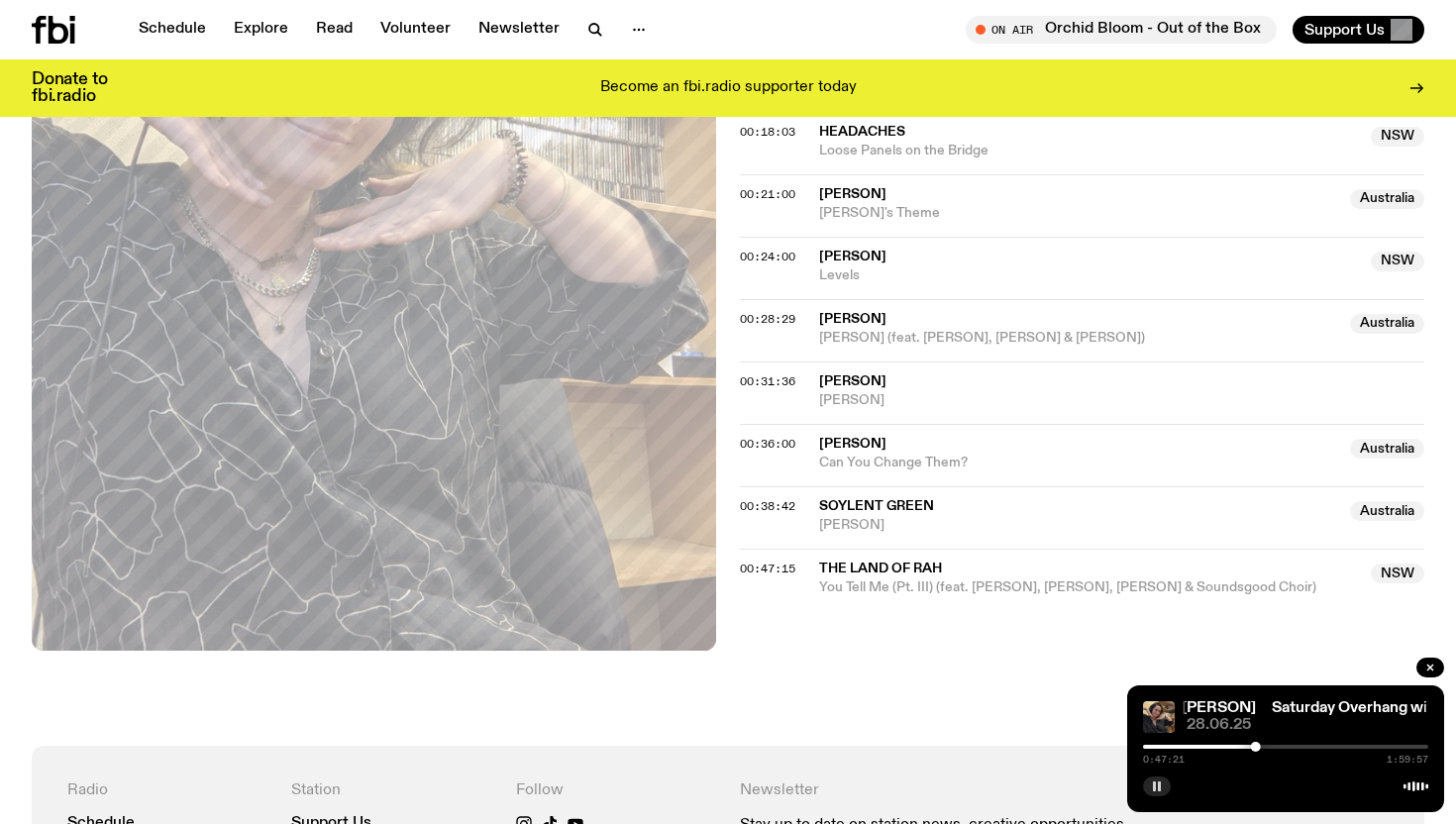 scroll, scrollTop: 737, scrollLeft: 0, axis: vertical 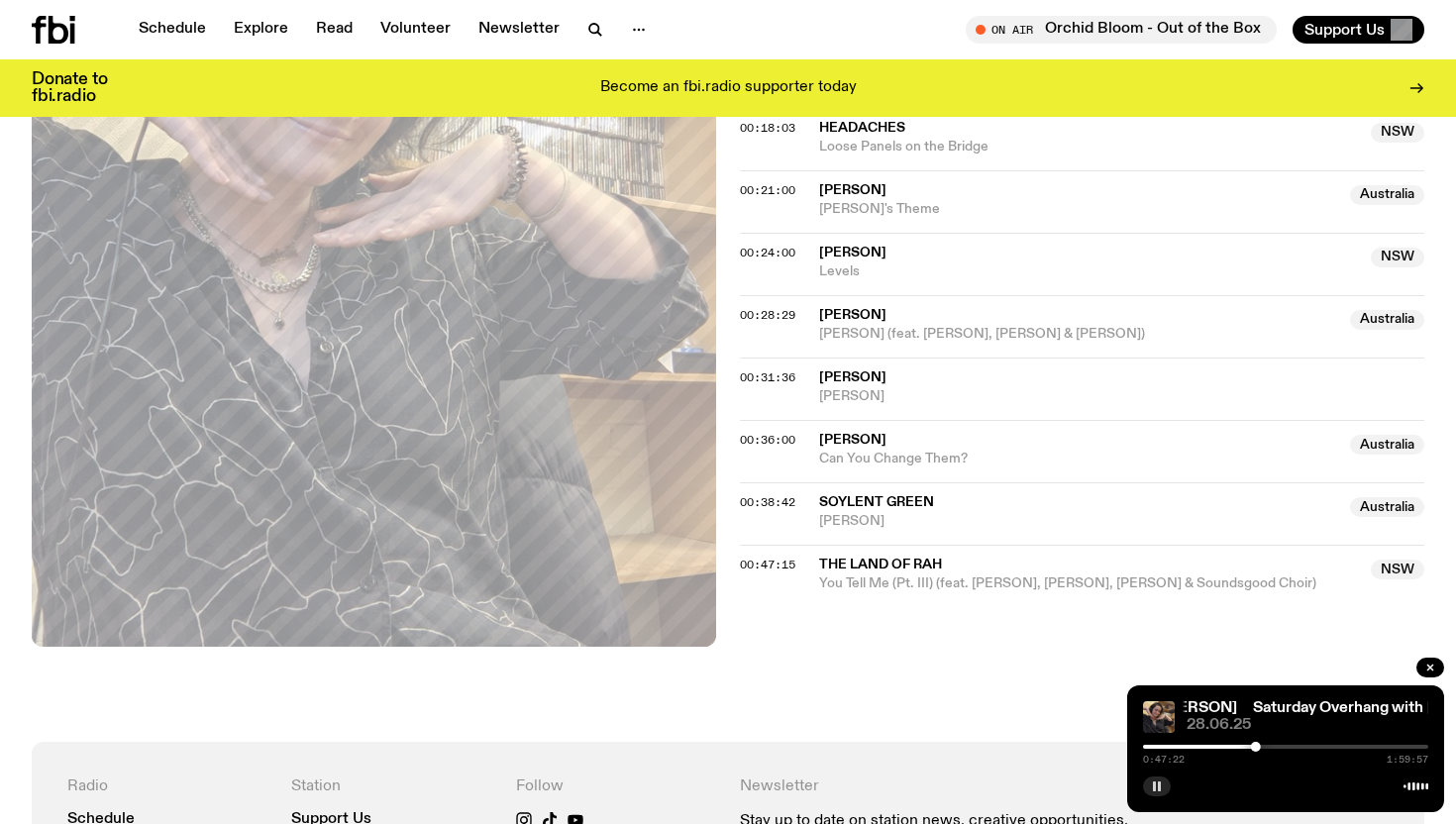 click at bounding box center (1286, 747) 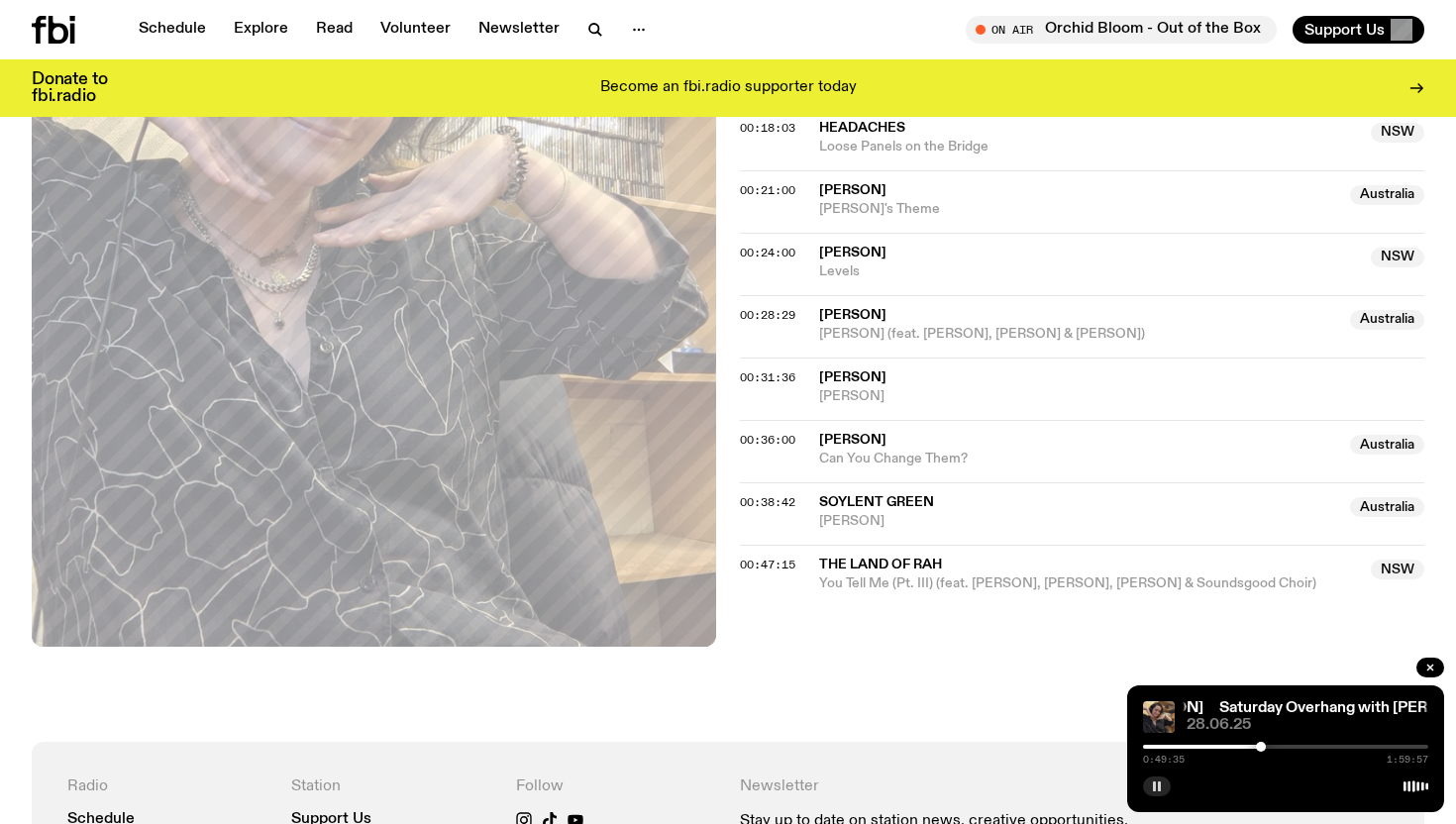 click at bounding box center (1261, 747) 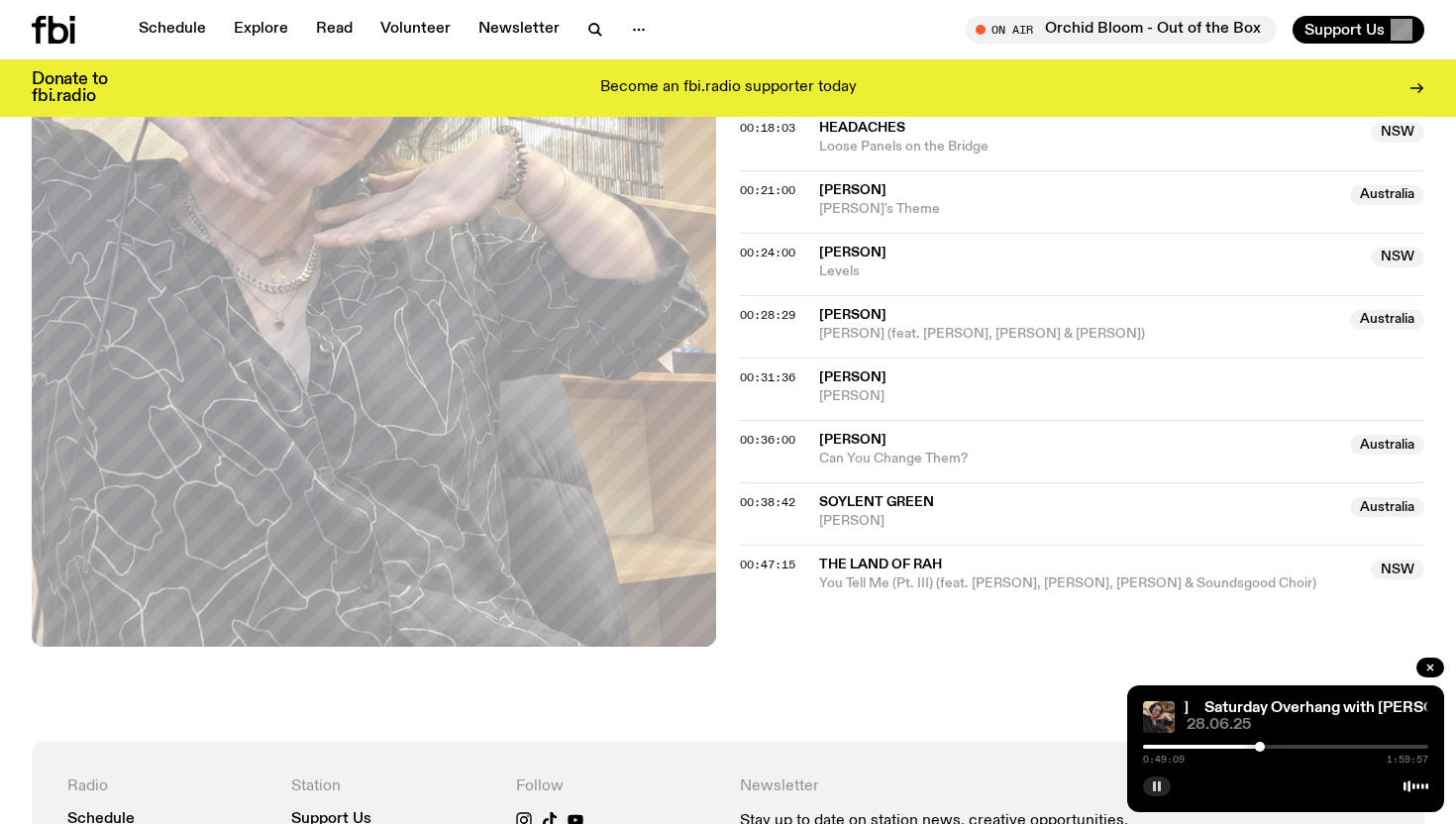click at bounding box center [1260, 747] 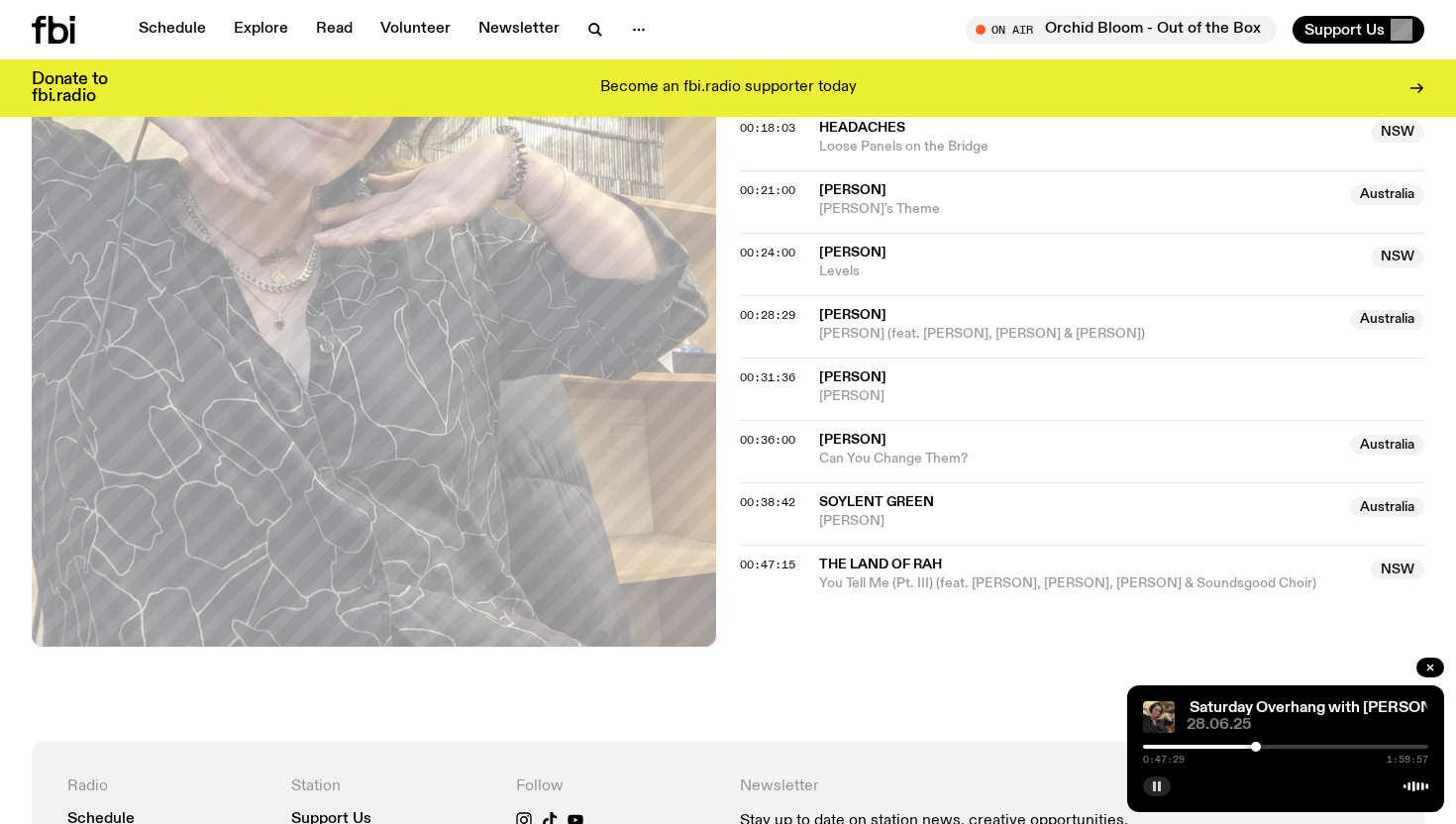 click at bounding box center [1256, 747] 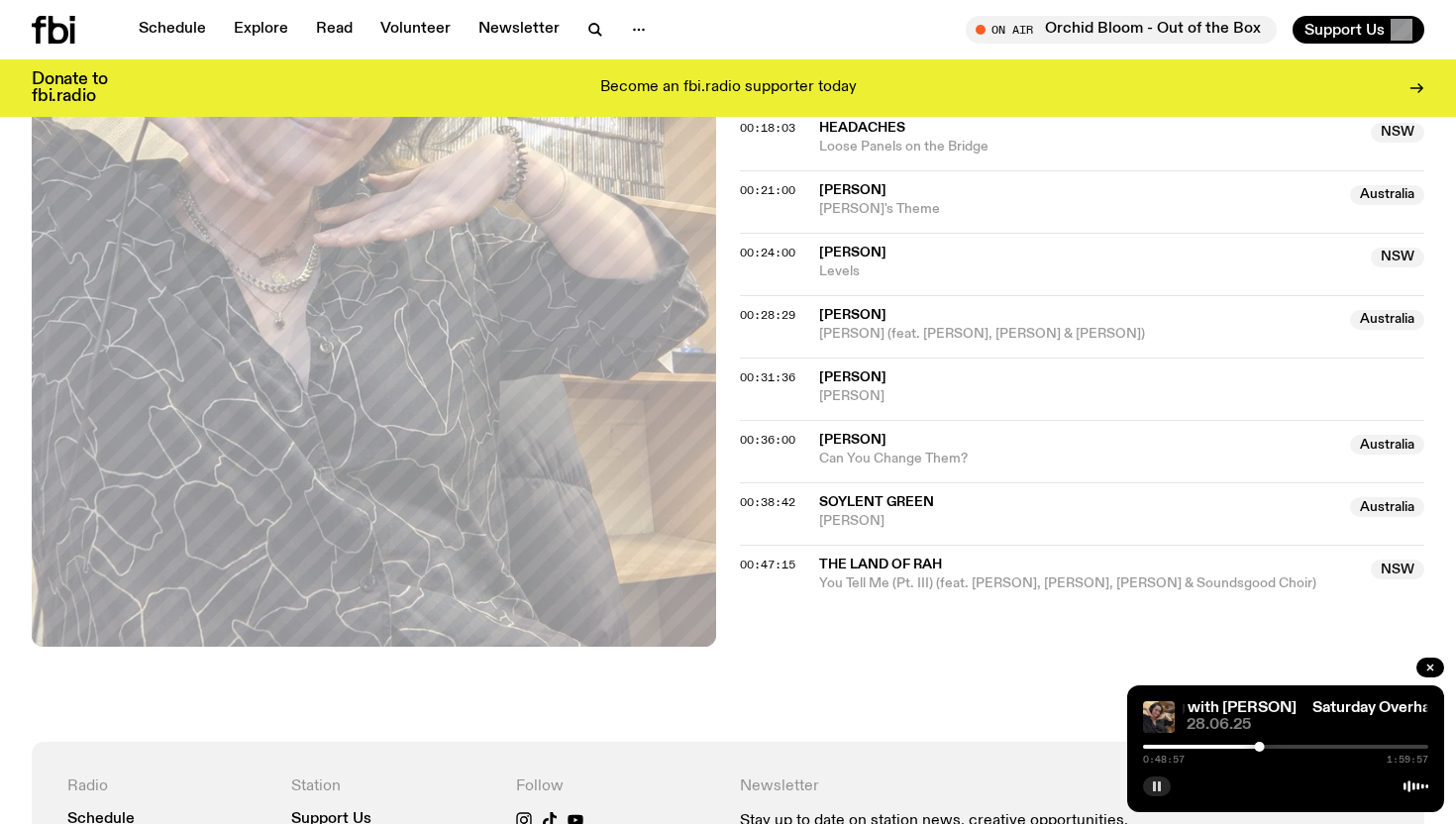 click at bounding box center (1286, 747) 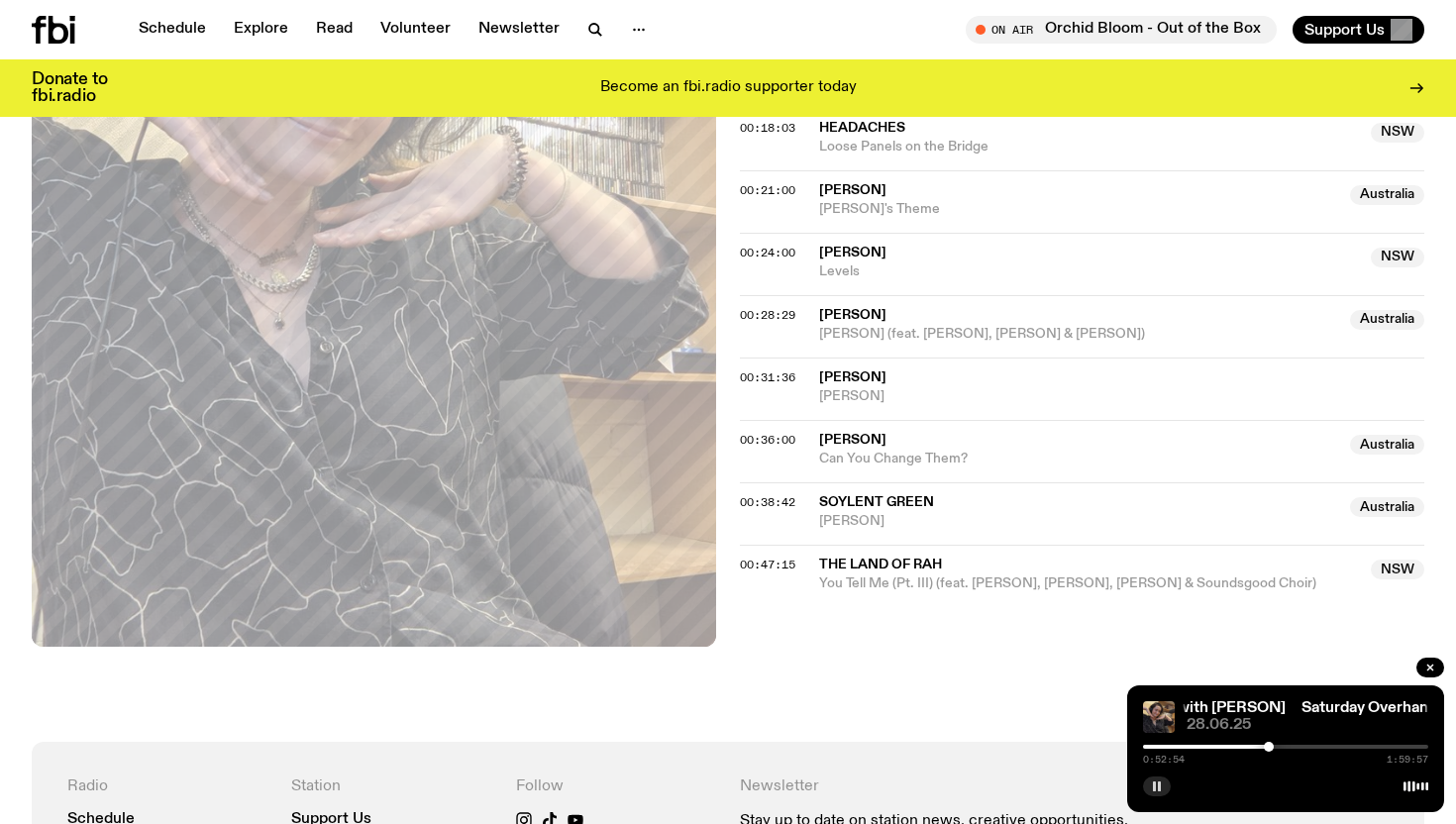 click at bounding box center (1269, 747) 